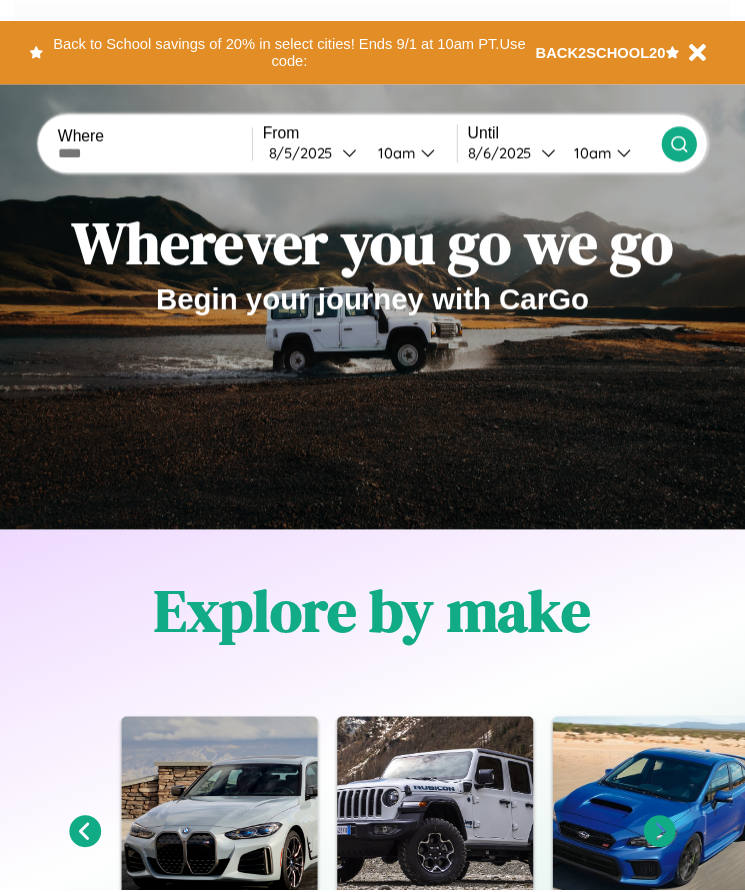 scroll, scrollTop: 0, scrollLeft: 0, axis: both 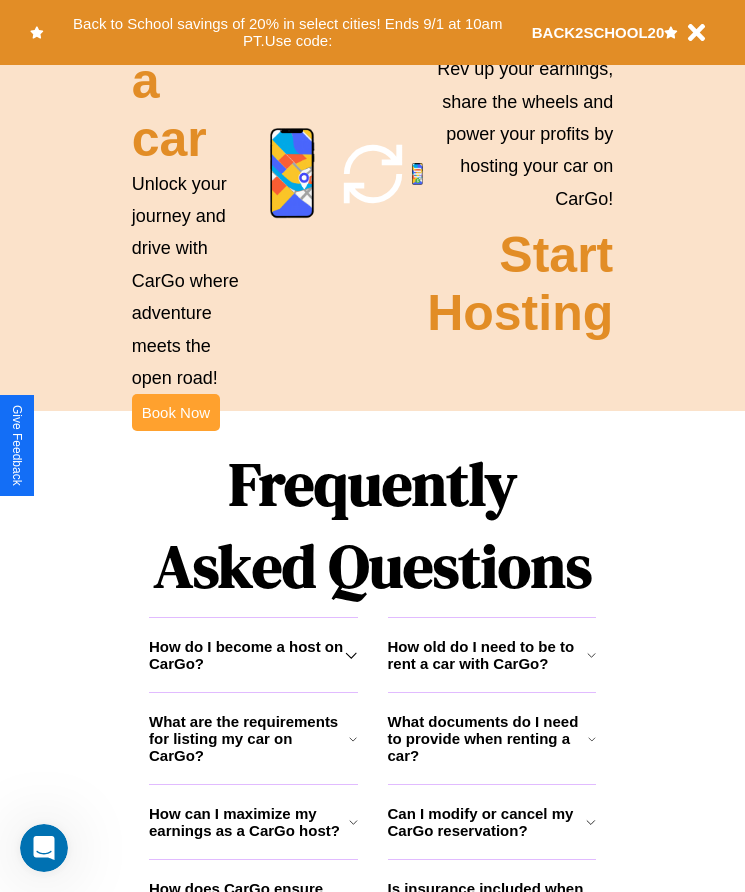 click on "Book Now" at bounding box center (176, 412) 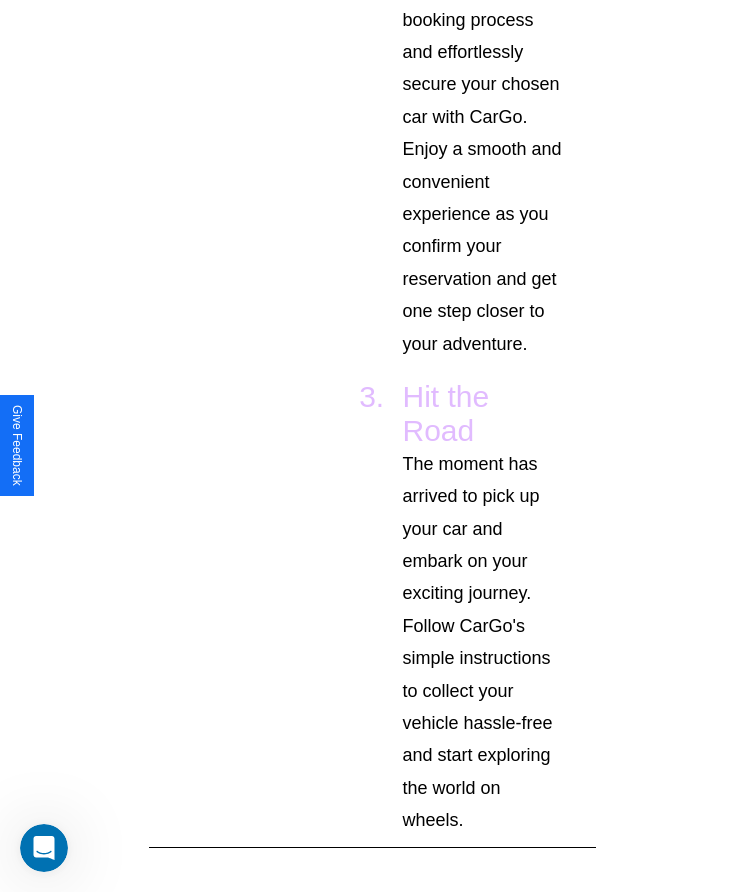 scroll, scrollTop: 1286, scrollLeft: 0, axis: vertical 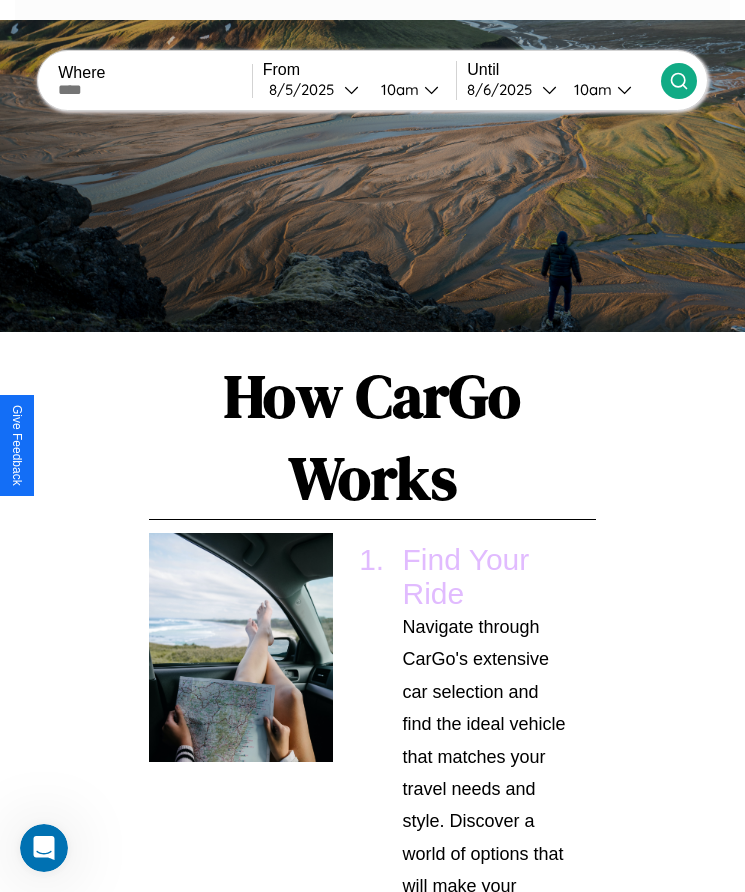 click at bounding box center [155, 90] 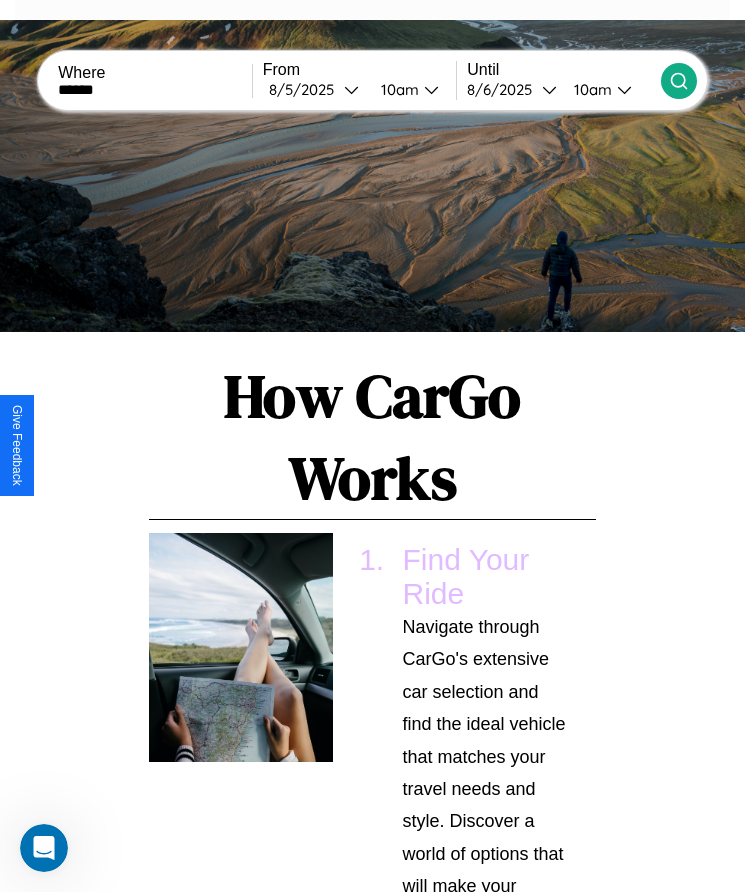 type on "******" 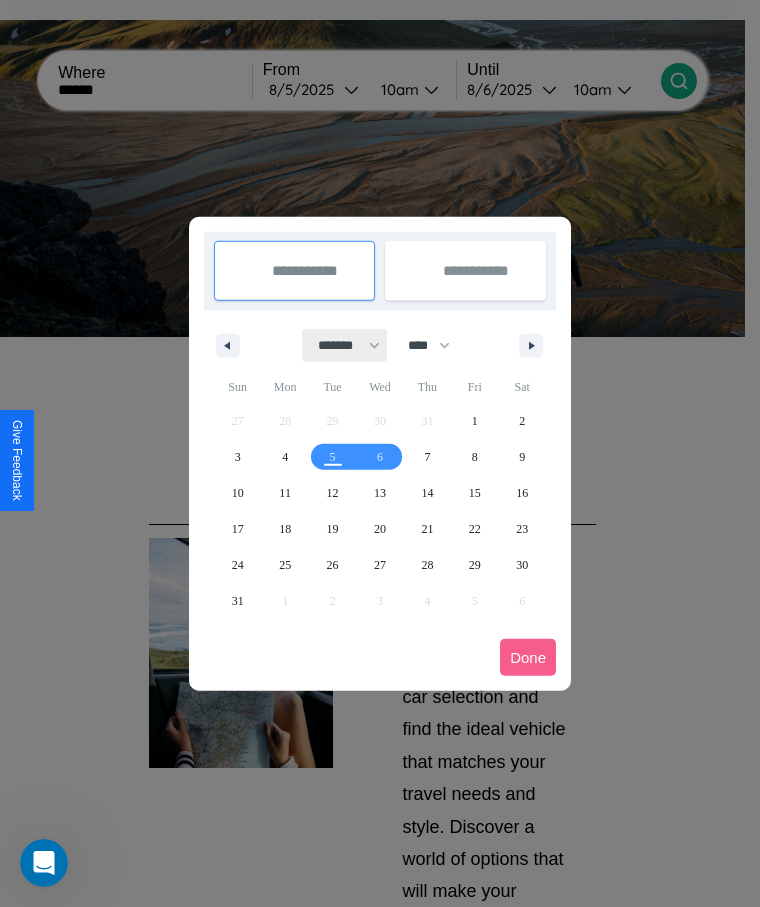 click on "******* ******** ***** ***** *** **** **** ****** ********* ******* ******** ********" at bounding box center [345, 345] 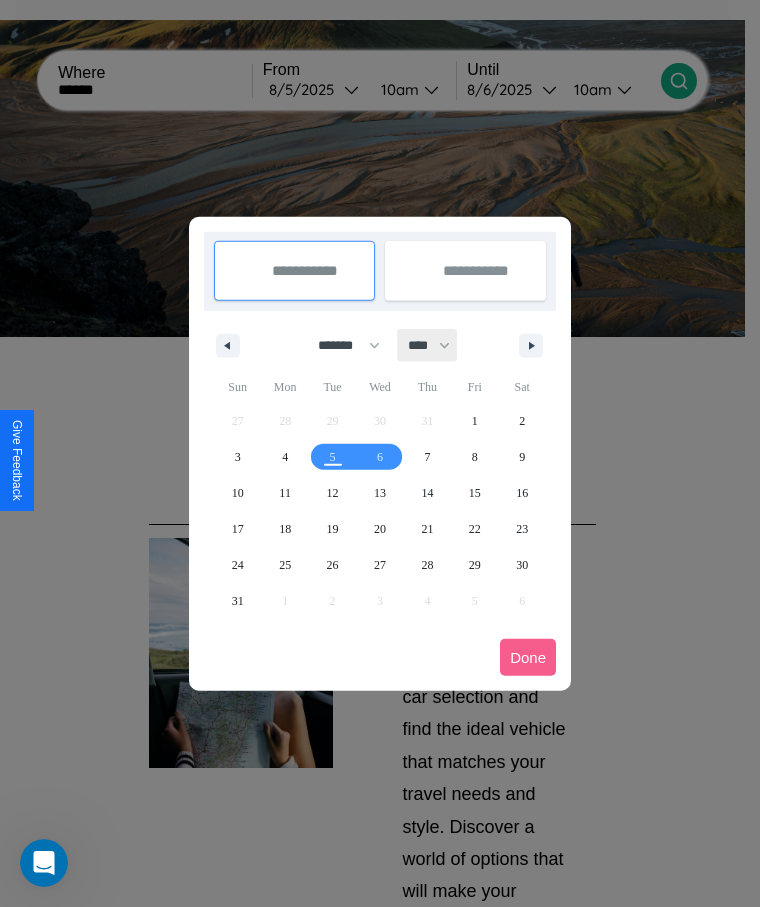click on "**** **** **** **** **** **** **** **** **** **** **** **** **** **** **** **** **** **** **** **** **** **** **** **** **** **** **** **** **** **** **** **** **** **** **** **** **** **** **** **** **** **** **** **** **** **** **** **** **** **** **** **** **** **** **** **** **** **** **** **** **** **** **** **** **** **** **** **** **** **** **** **** **** **** **** **** **** **** **** **** **** **** **** **** **** **** **** **** **** **** **** **** **** **** **** **** **** **** **** **** **** **** **** **** **** **** **** **** **** **** **** **** **** **** **** **** **** **** **** **** ****" at bounding box center (428, 345) 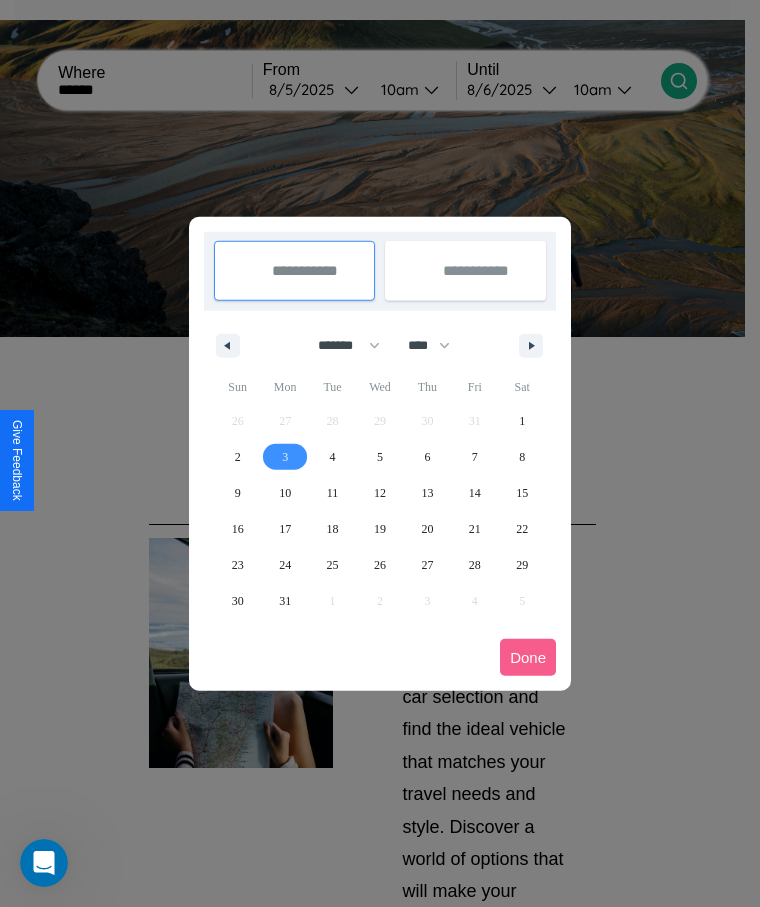 click on "3" at bounding box center (285, 457) 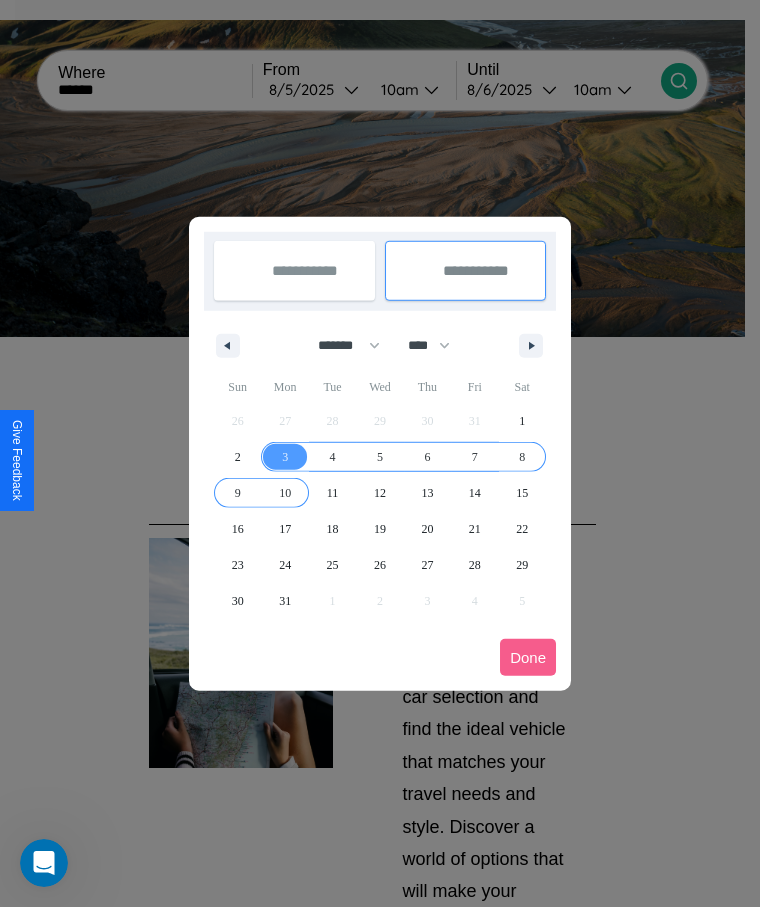 click on "10" at bounding box center [285, 493] 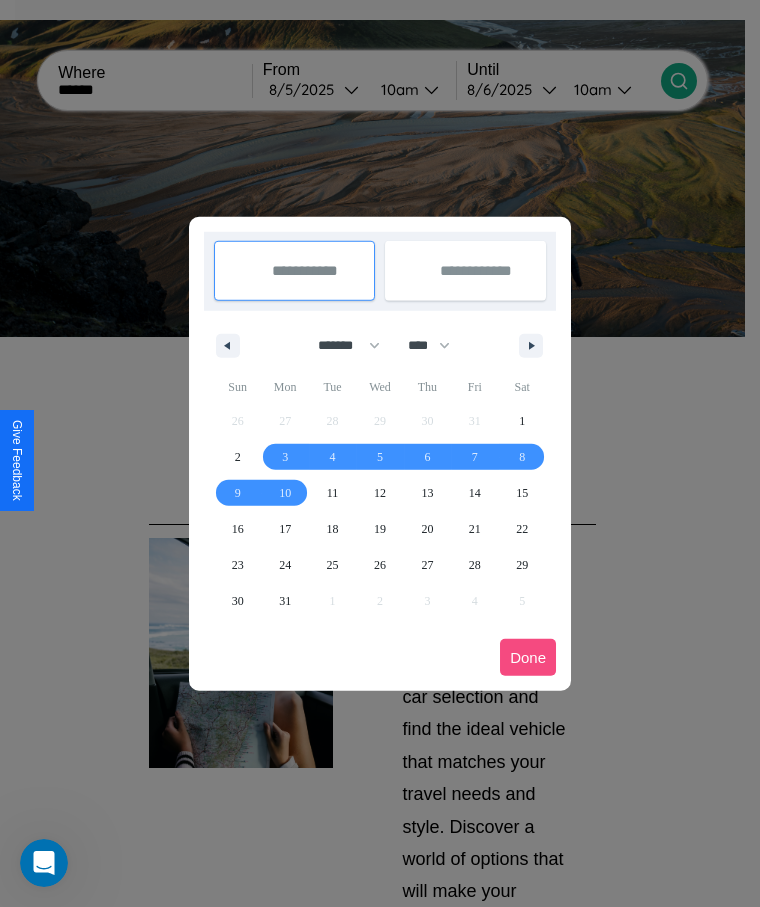 click on "Done" at bounding box center (528, 657) 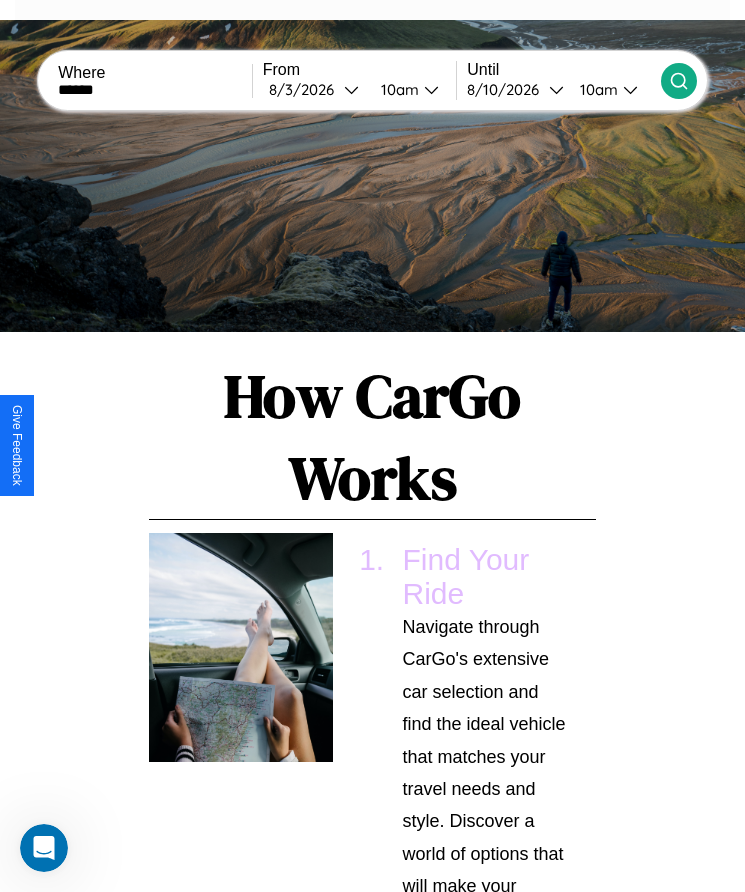 click 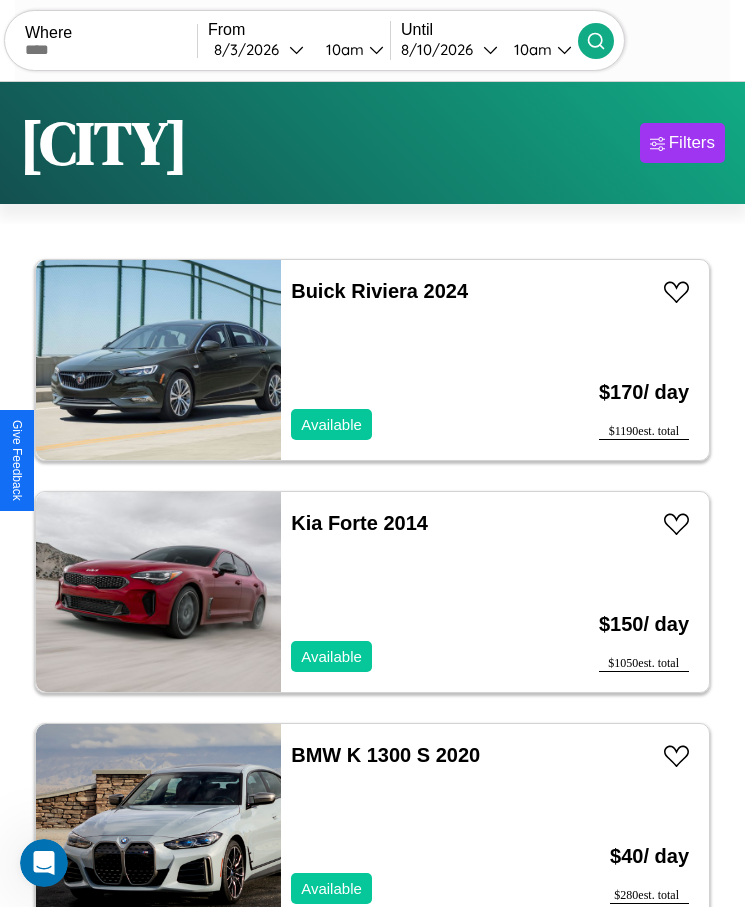scroll, scrollTop: 50, scrollLeft: 0, axis: vertical 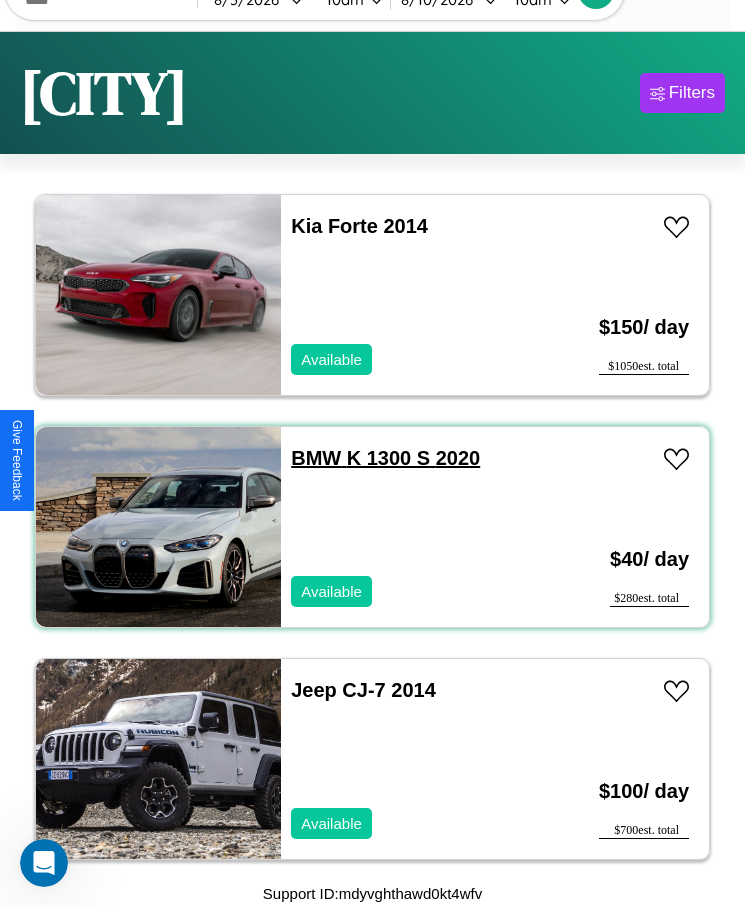 click on "BMW   K 1300 S   2020" at bounding box center [385, 458] 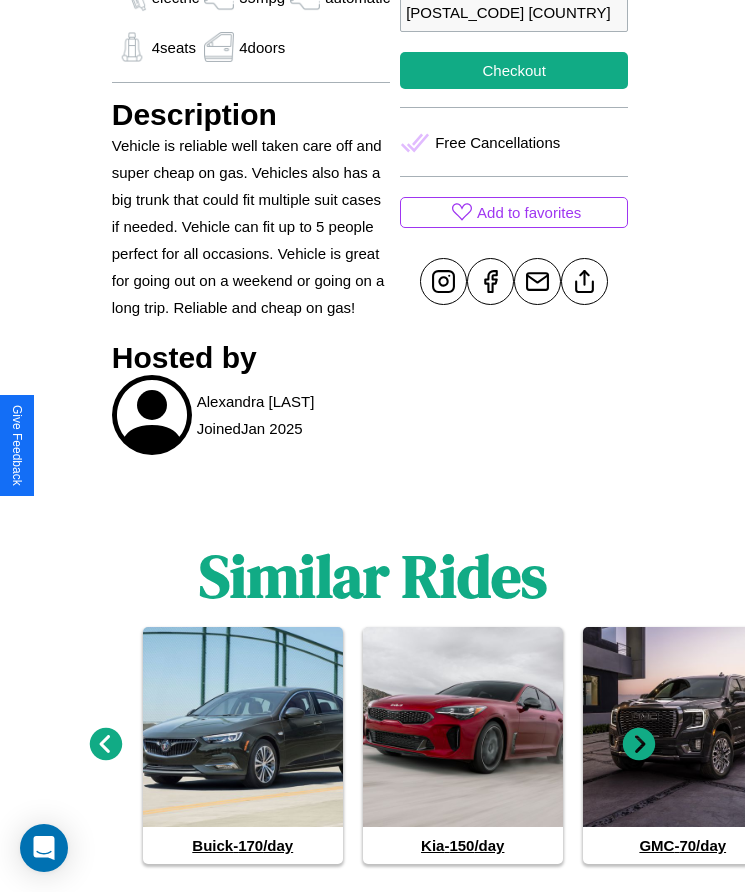 scroll, scrollTop: 866, scrollLeft: 0, axis: vertical 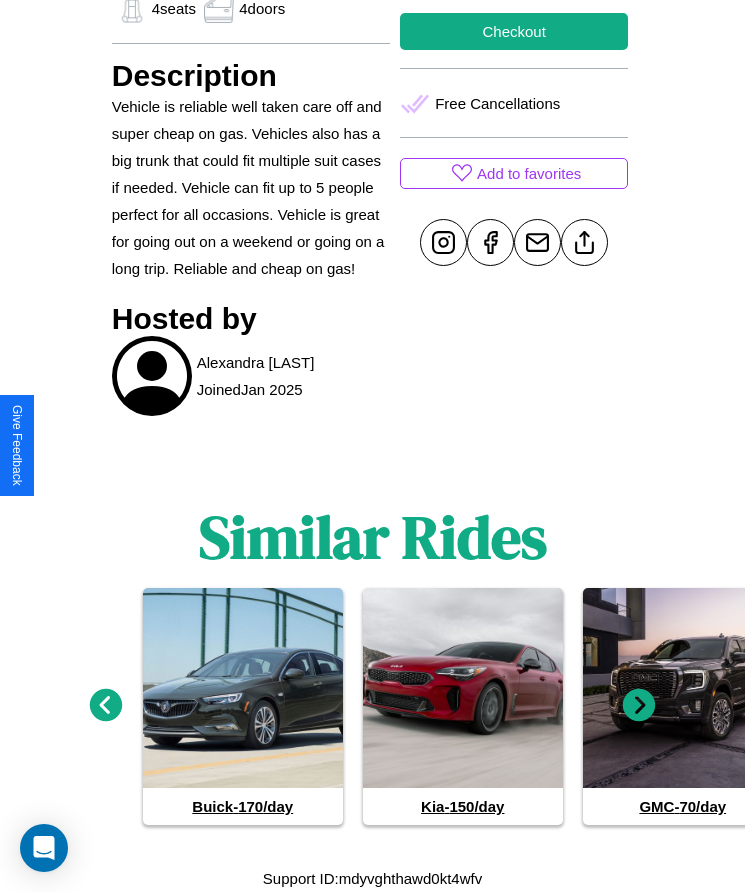 click 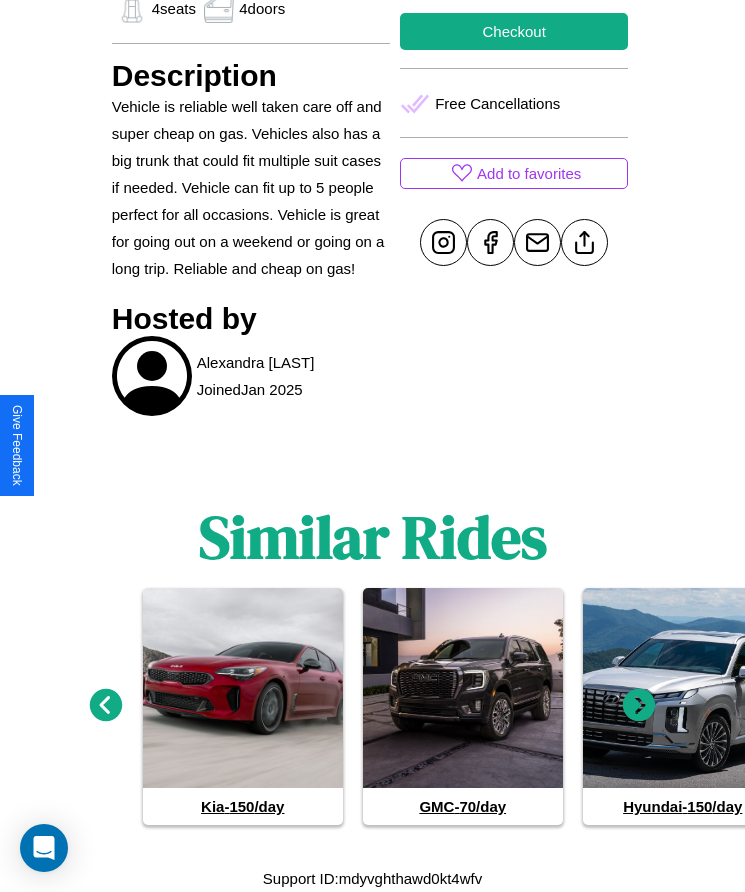 click 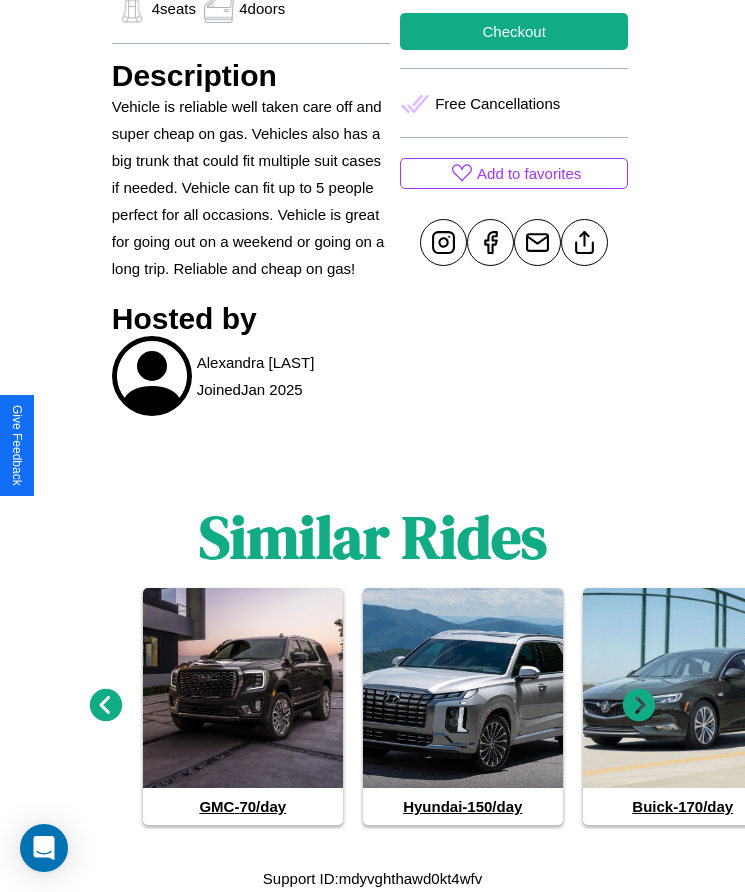 click 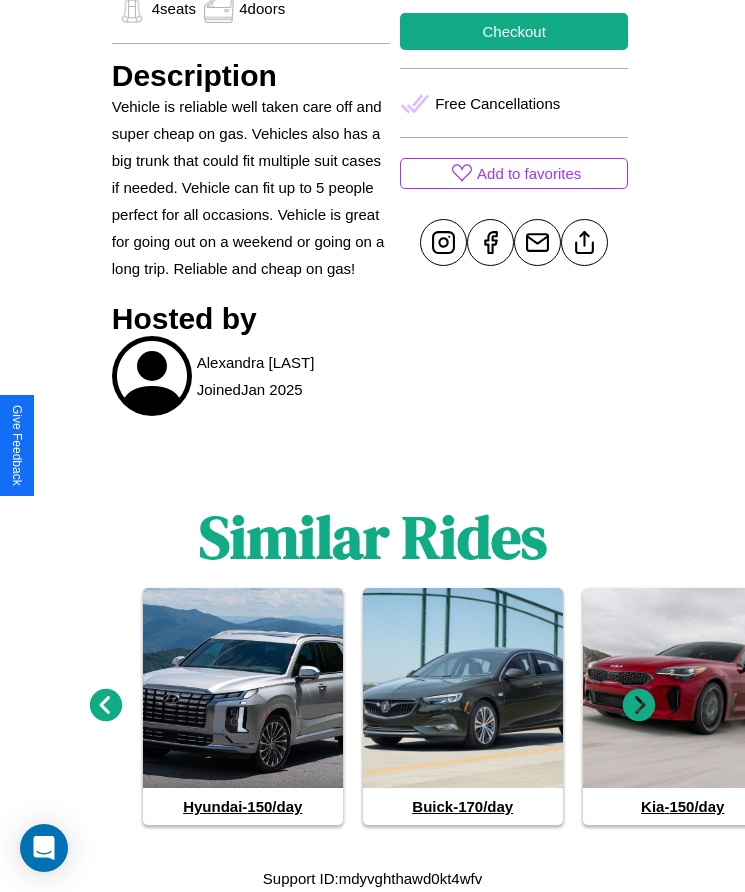 click 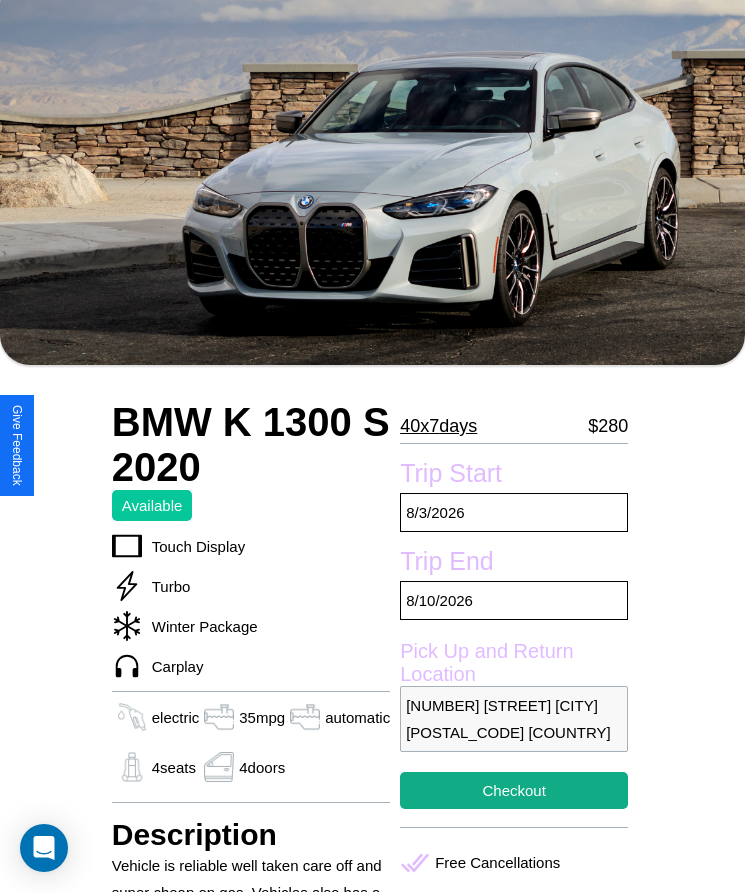 scroll, scrollTop: 106, scrollLeft: 0, axis: vertical 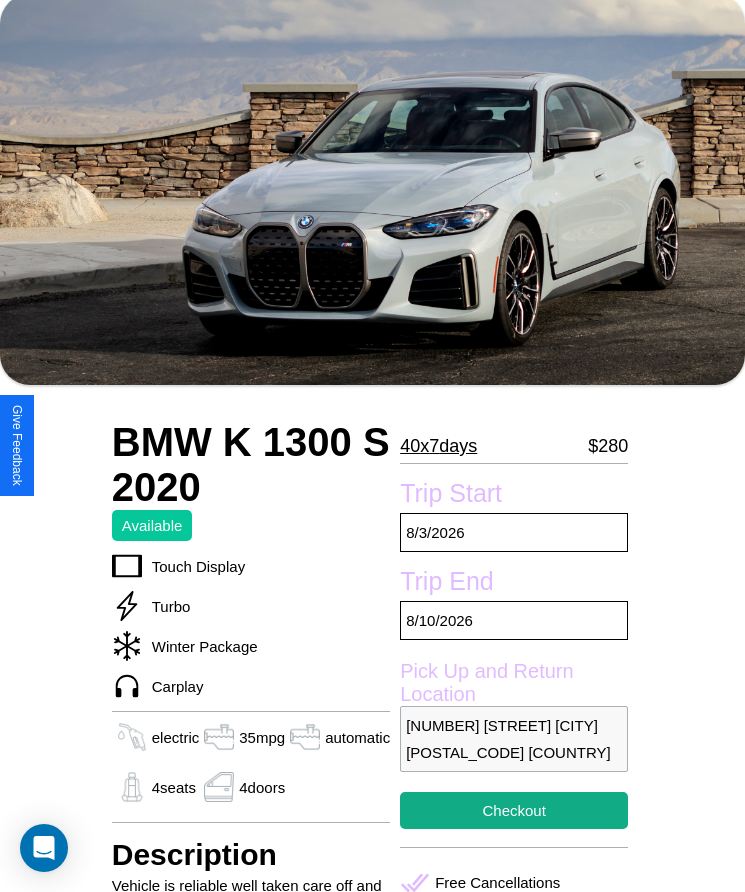 click on "40  x  7  days" at bounding box center (438, 446) 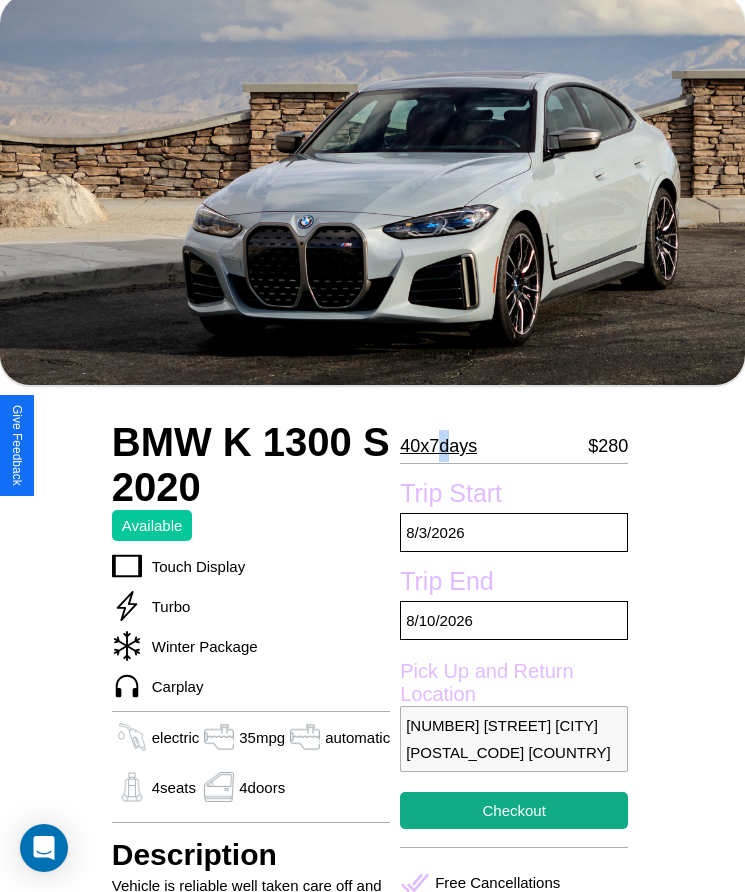 click on "40  x  7  days" at bounding box center (438, 446) 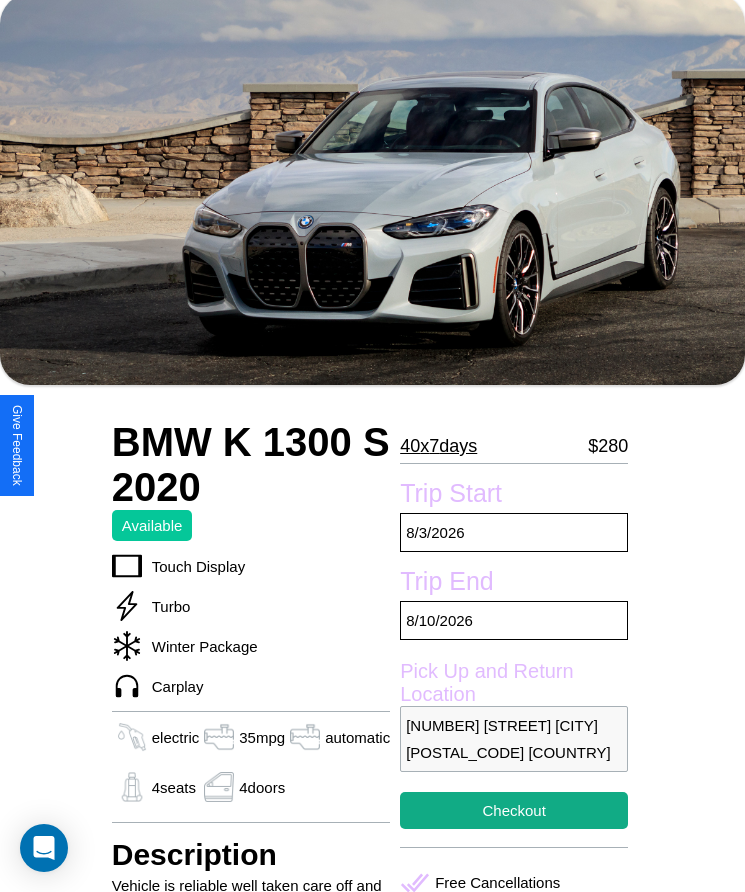 click on "40  x  7  days" at bounding box center [438, 446] 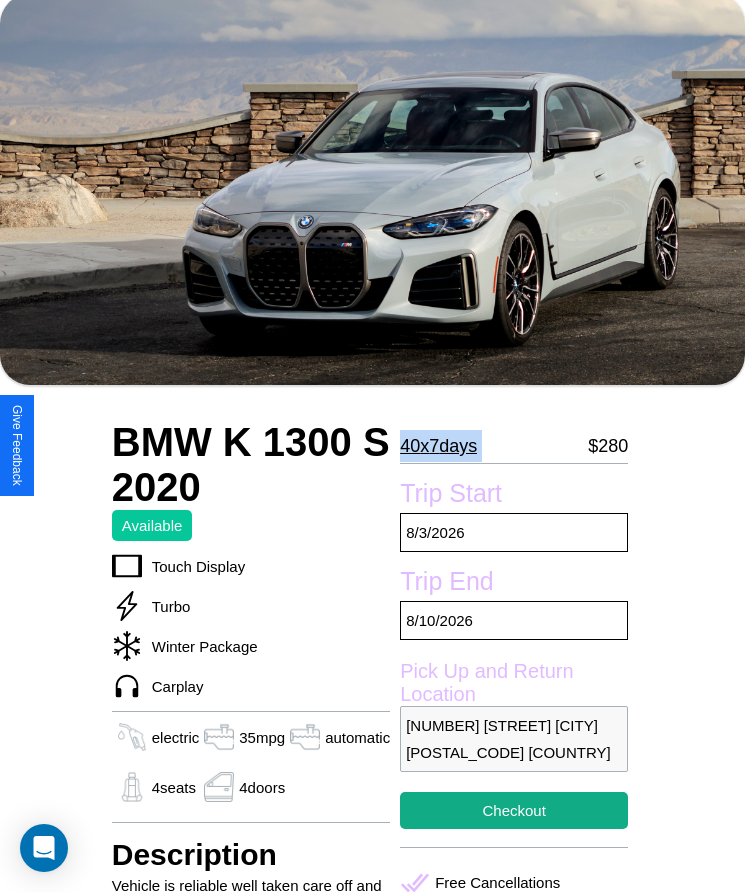 click on "40  x  7  days" at bounding box center (438, 446) 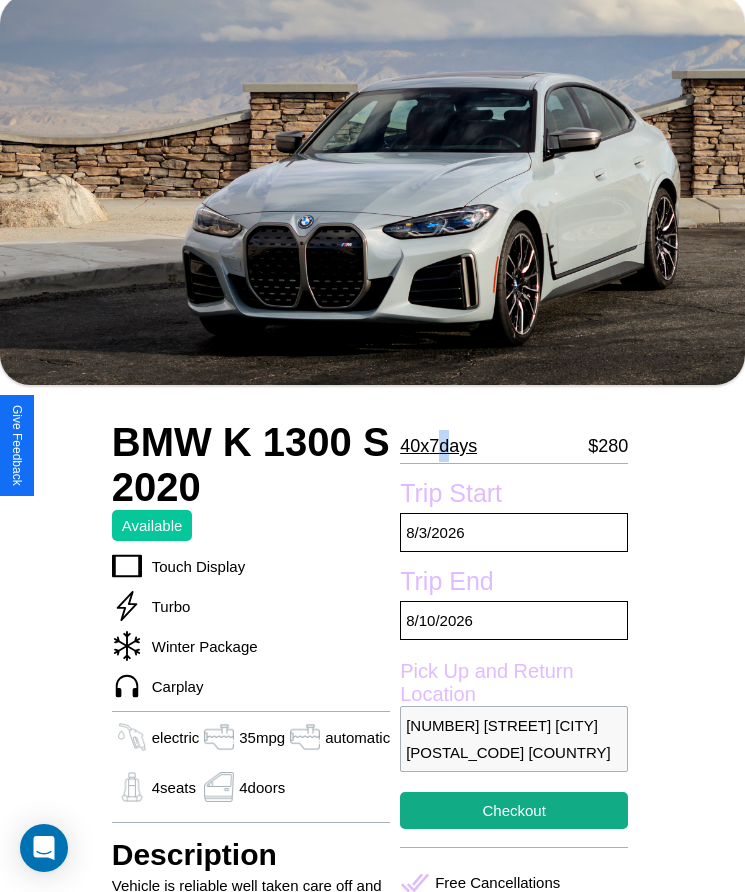 click on "40  x  7  days" at bounding box center (438, 446) 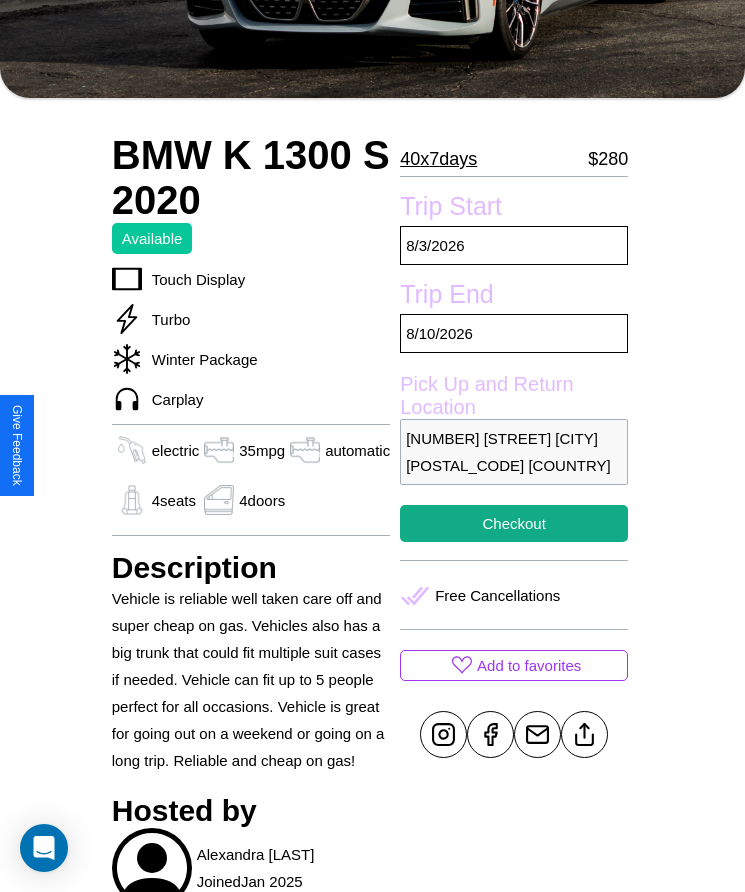scroll, scrollTop: 451, scrollLeft: 0, axis: vertical 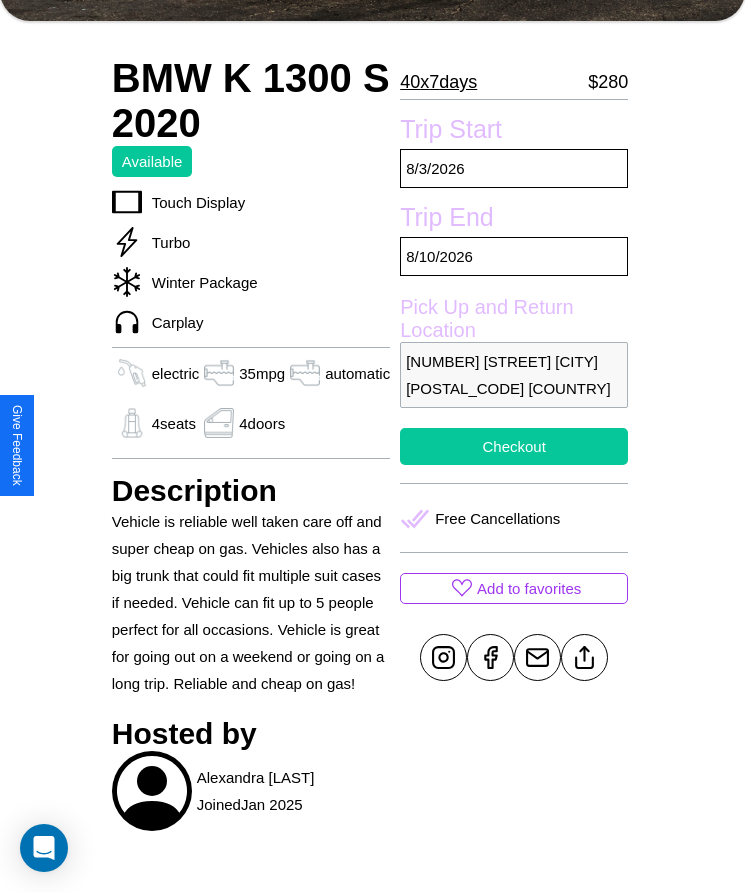 click on "Checkout" at bounding box center (514, 446) 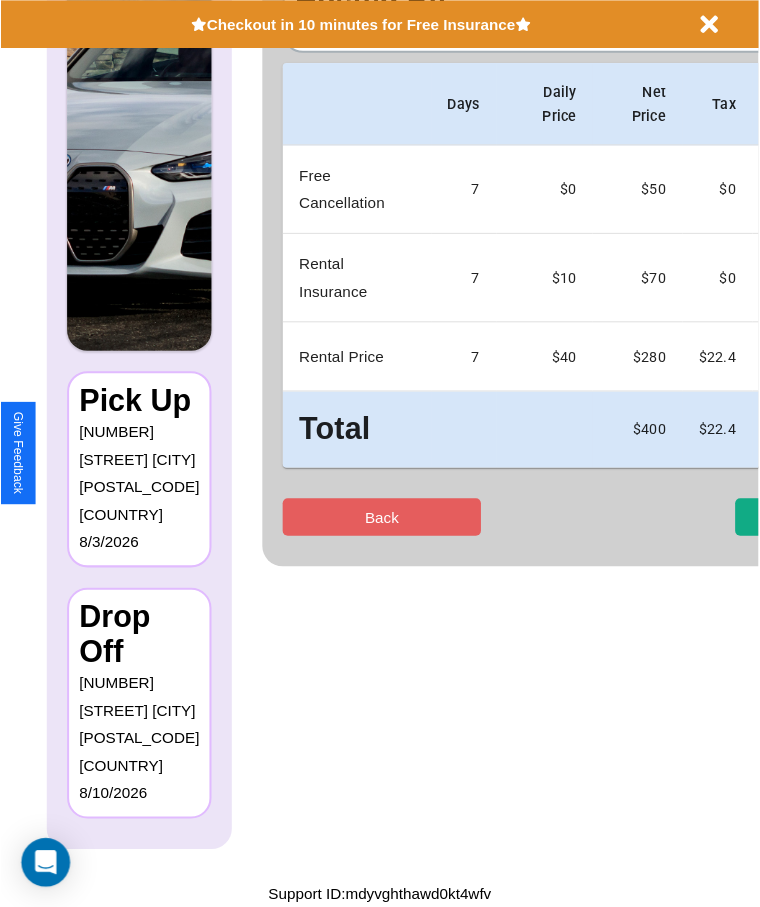 scroll, scrollTop: 0, scrollLeft: 0, axis: both 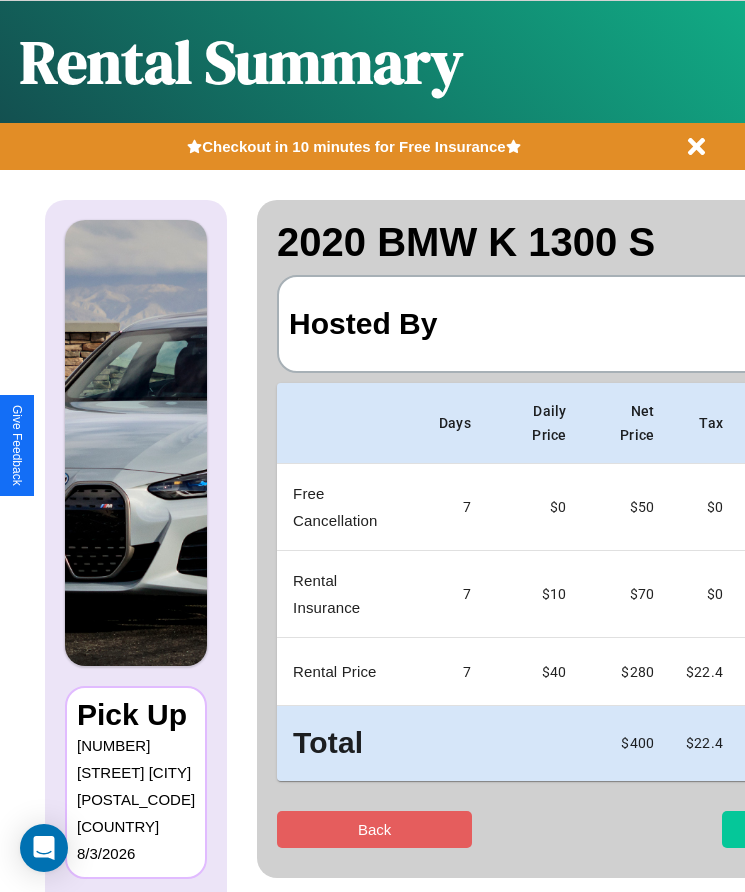 click on "Checkout" at bounding box center [819, 829] 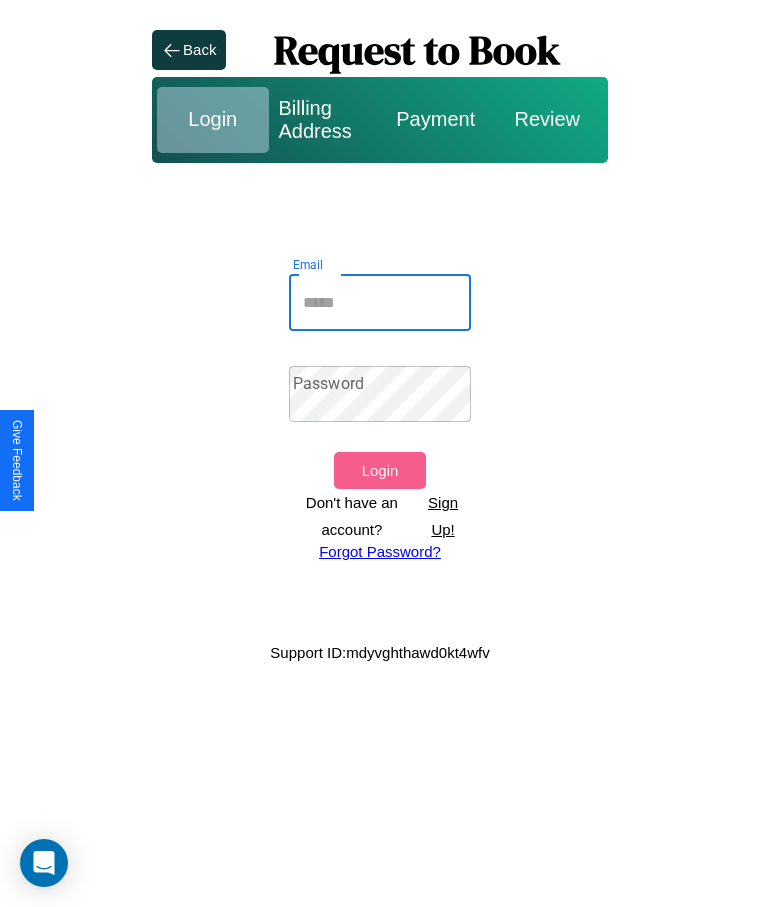click on "Email" at bounding box center [380, 303] 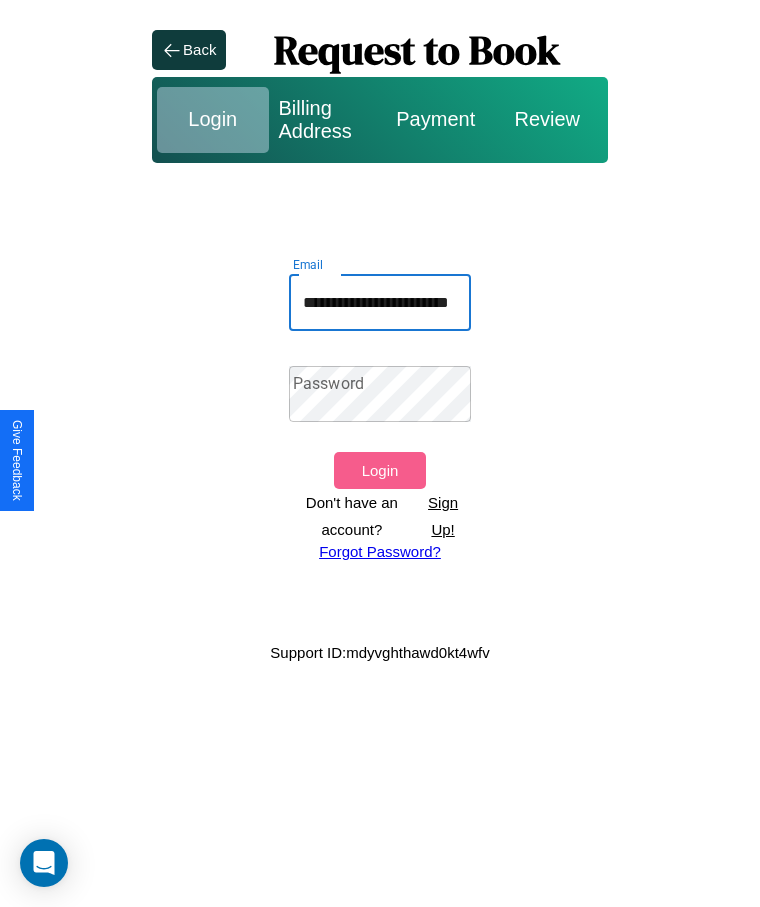 scroll, scrollTop: 0, scrollLeft: 41, axis: horizontal 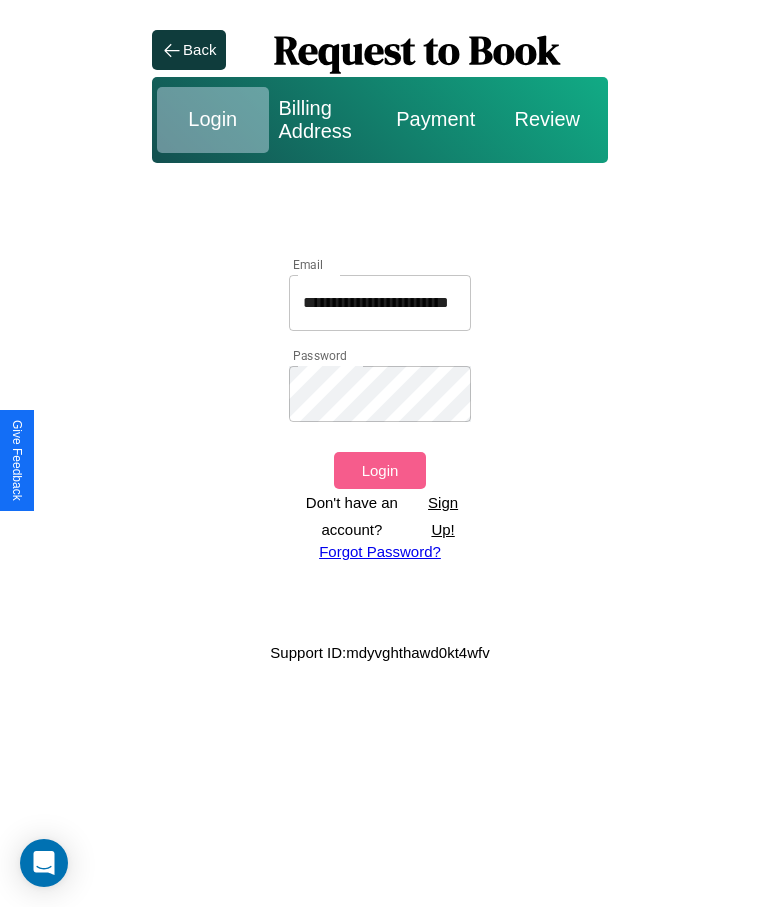 click on "Login" at bounding box center (379, 470) 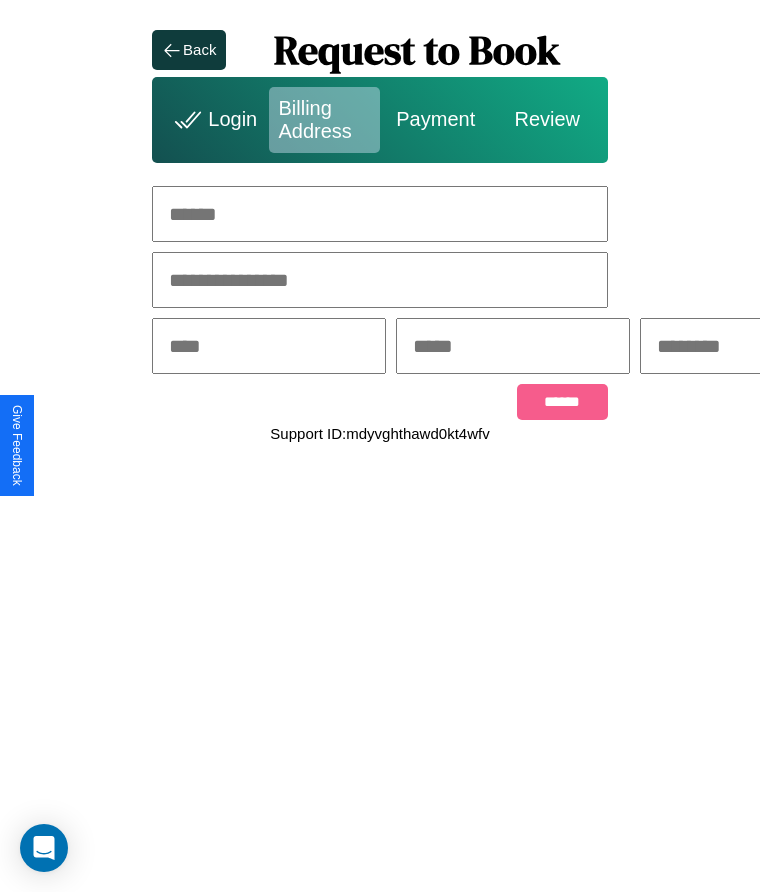 click at bounding box center (380, 214) 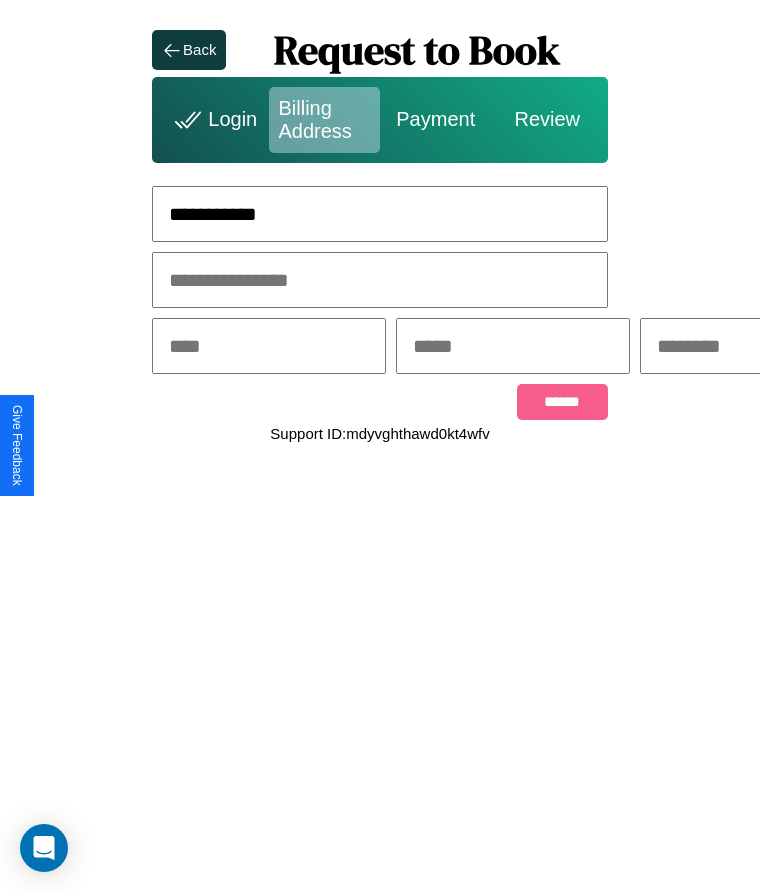 type on "**********" 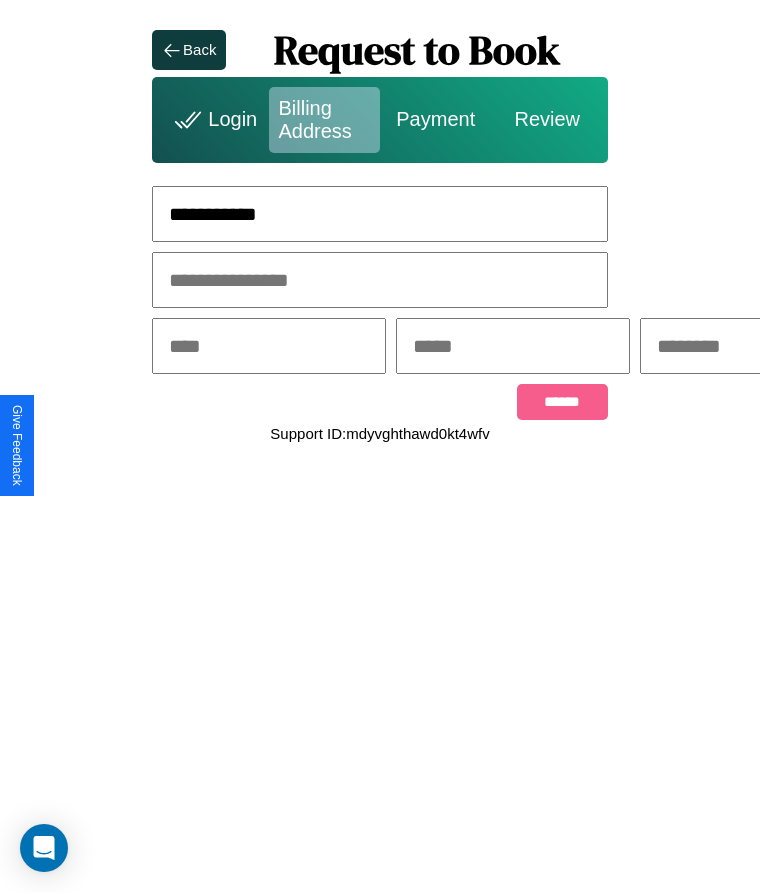 click at bounding box center [269, 346] 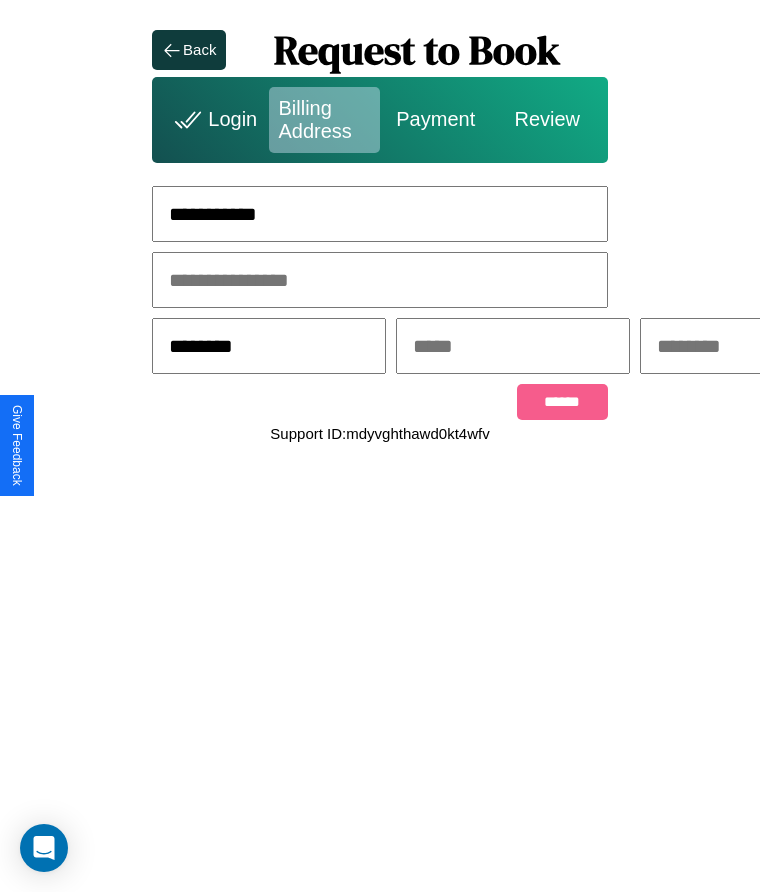 type on "********" 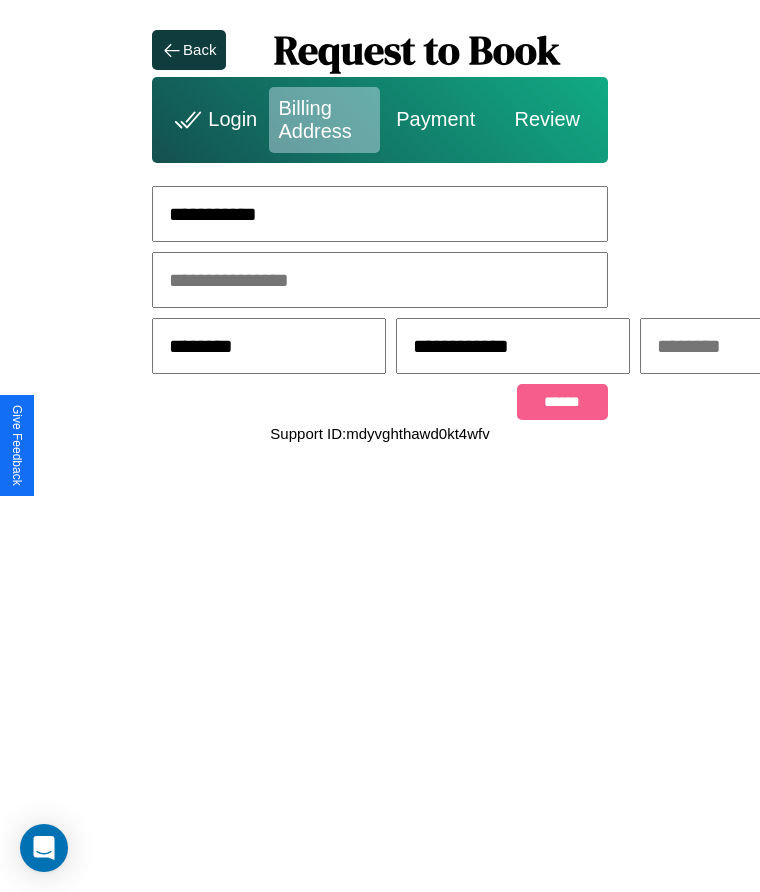 scroll, scrollTop: 0, scrollLeft: 309, axis: horizontal 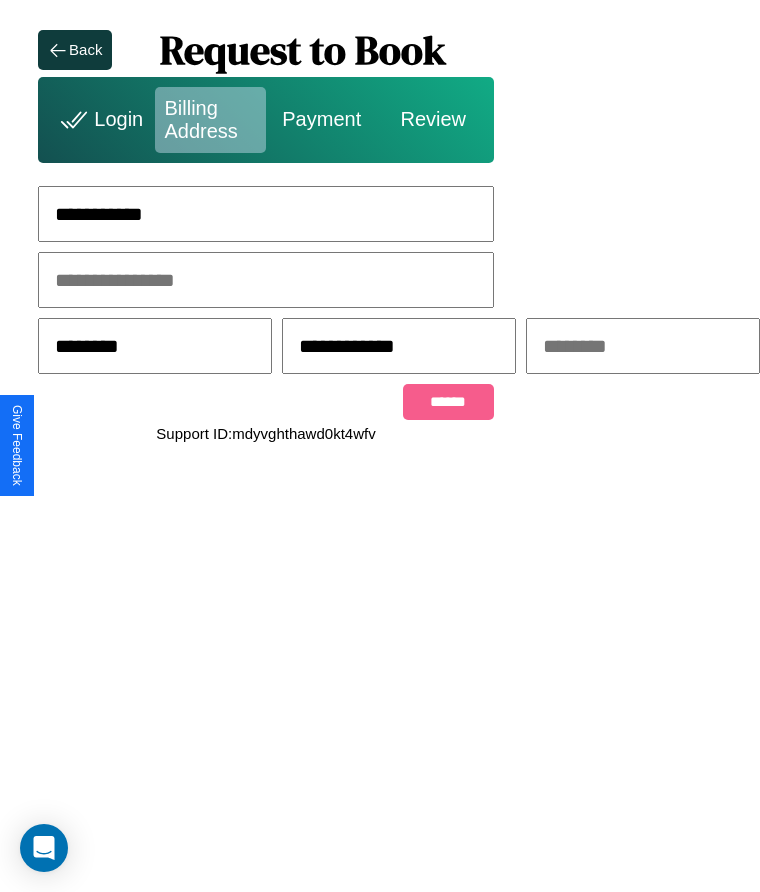 type on "**********" 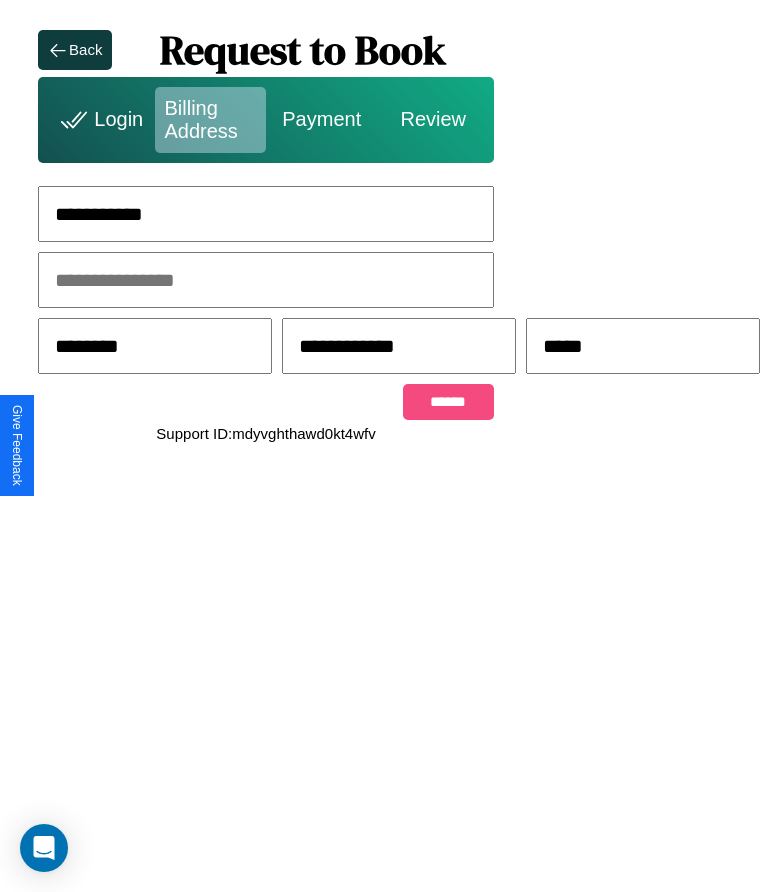type on "*****" 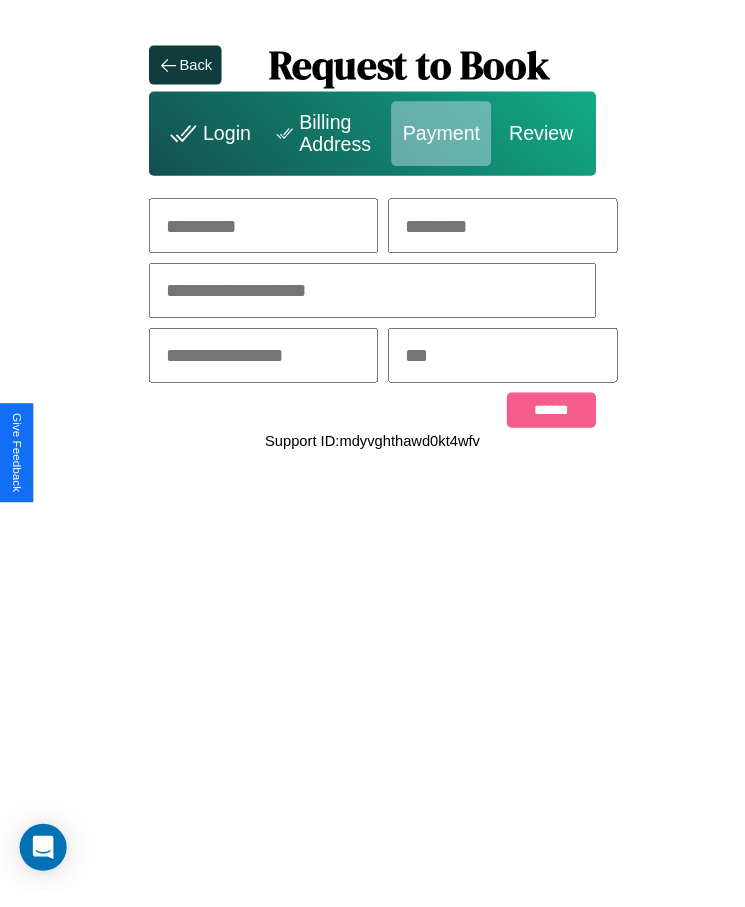 scroll, scrollTop: 0, scrollLeft: 0, axis: both 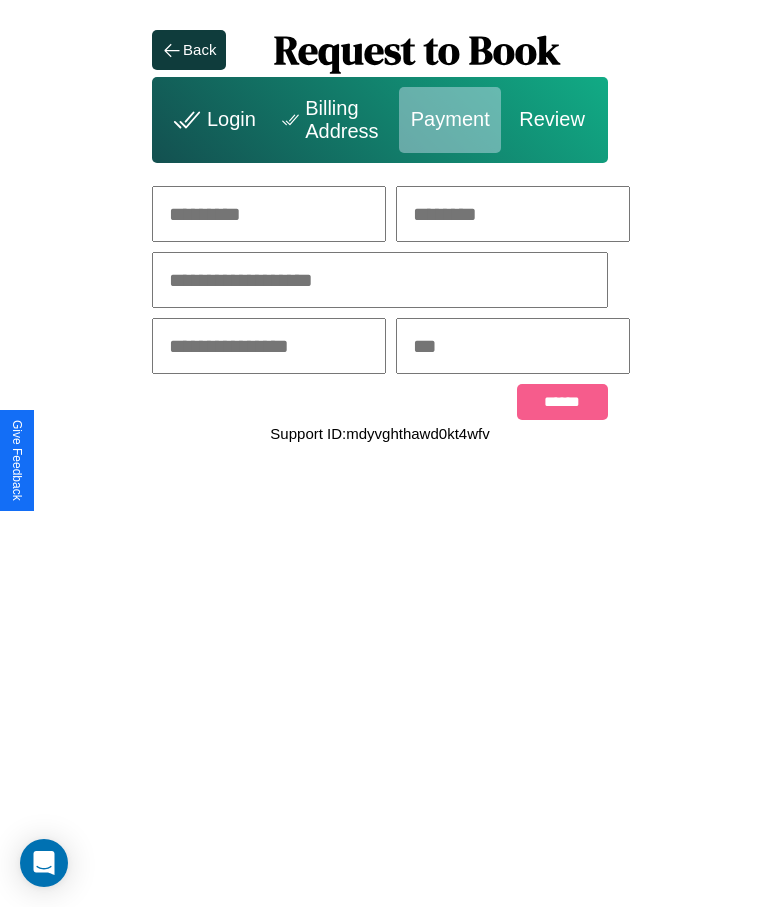 click at bounding box center [269, 214] 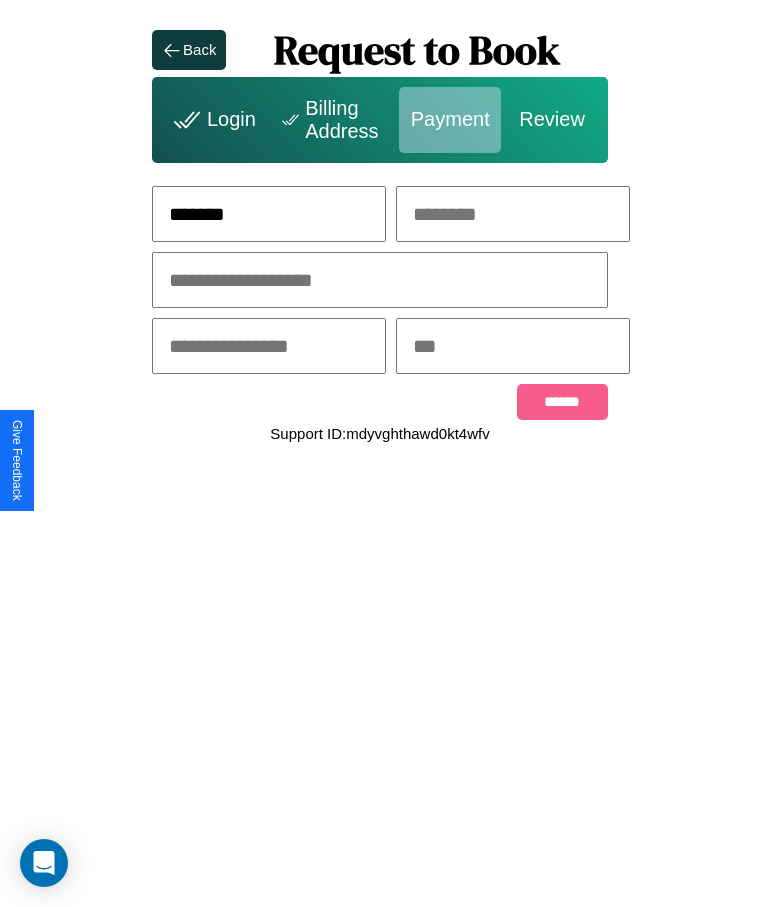 type on "*******" 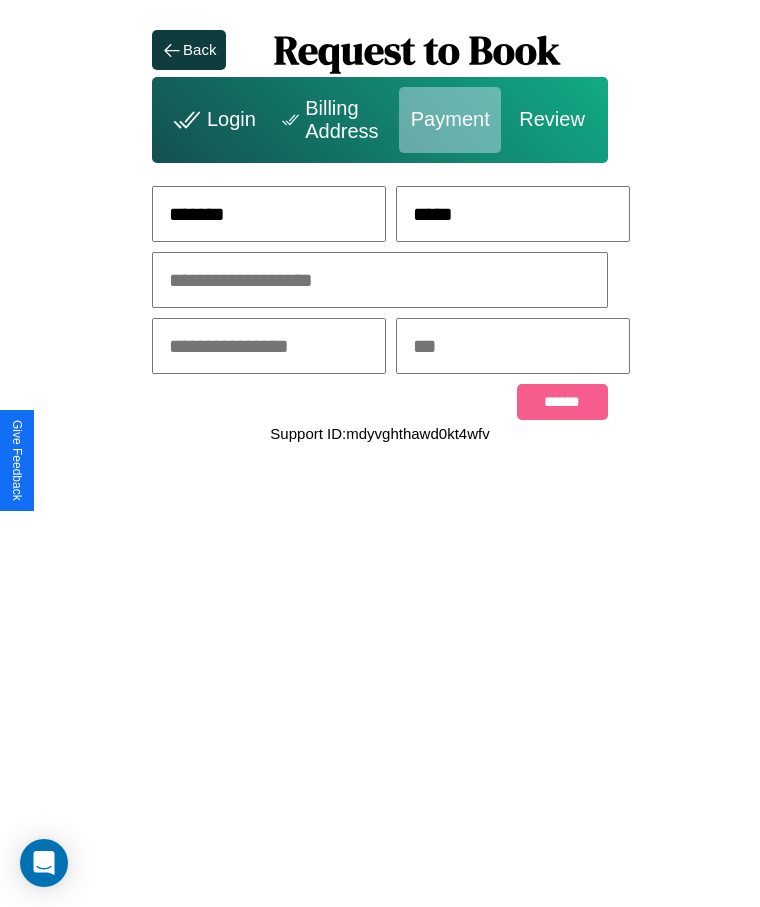 type on "*****" 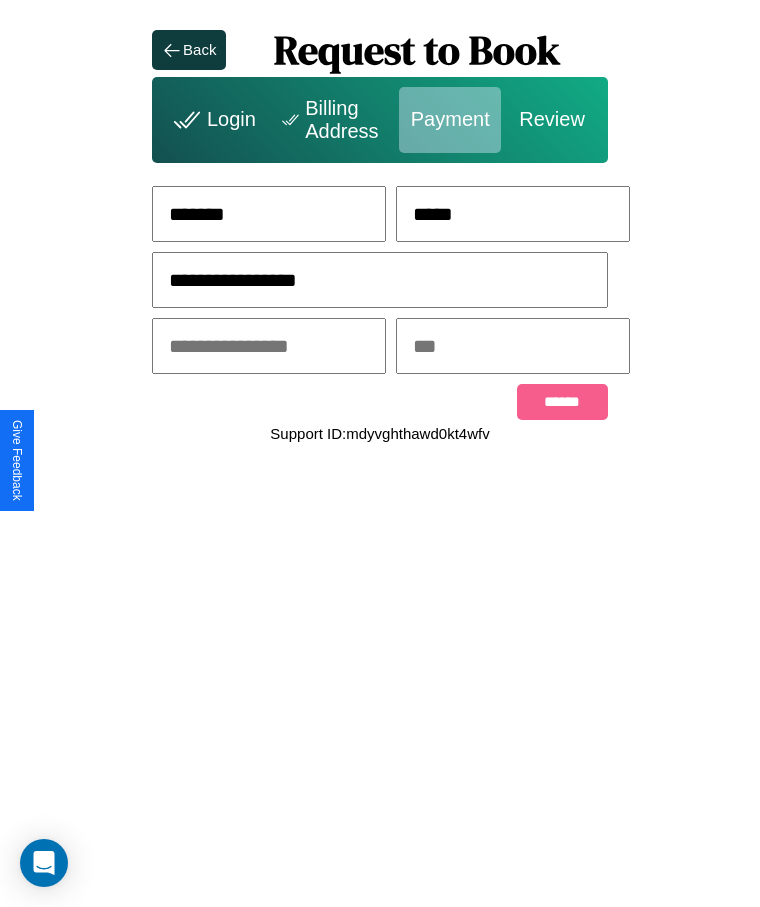type on "**********" 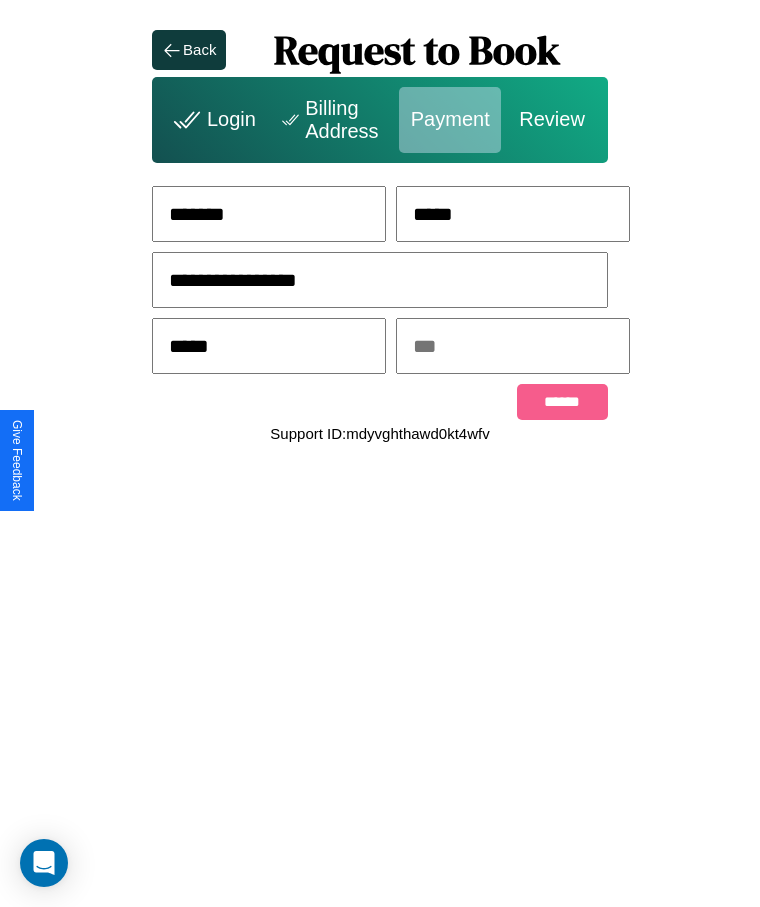 type on "*****" 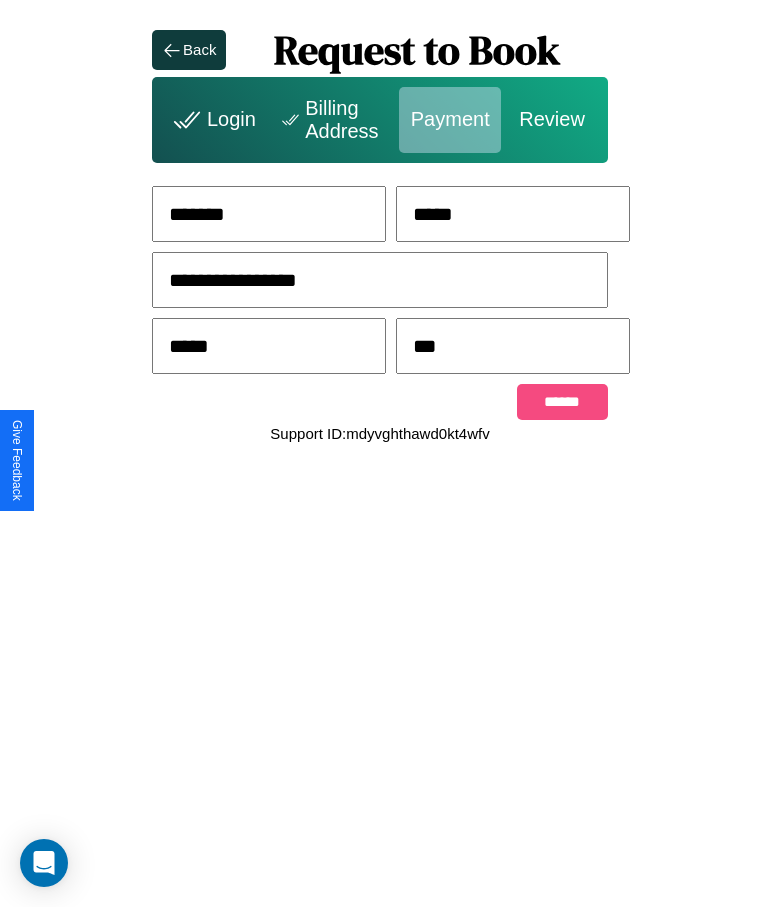 type on "***" 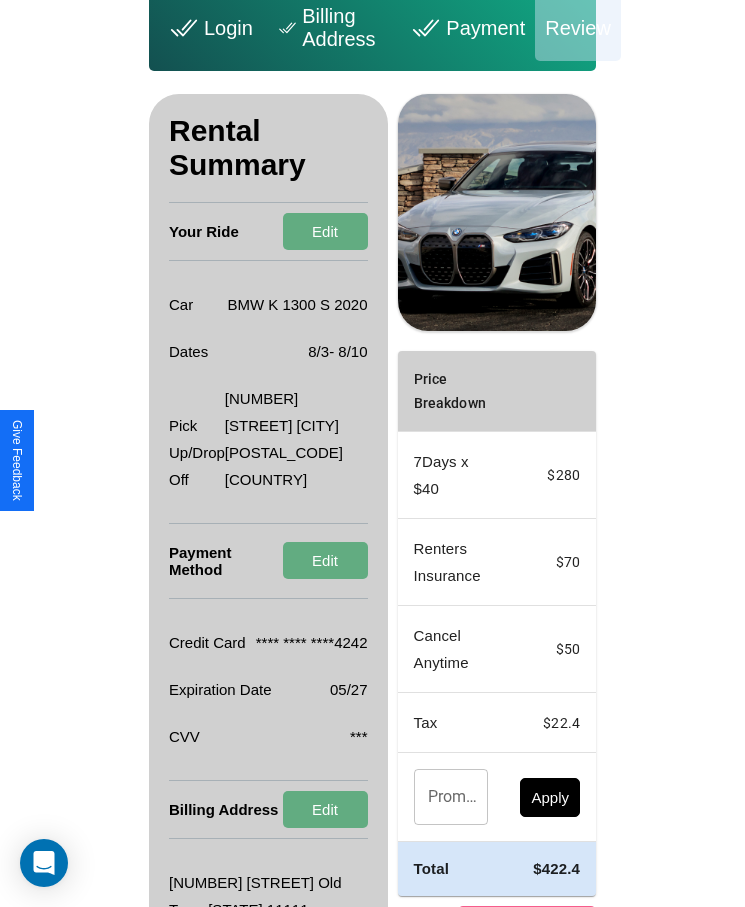 scroll, scrollTop: 137, scrollLeft: 0, axis: vertical 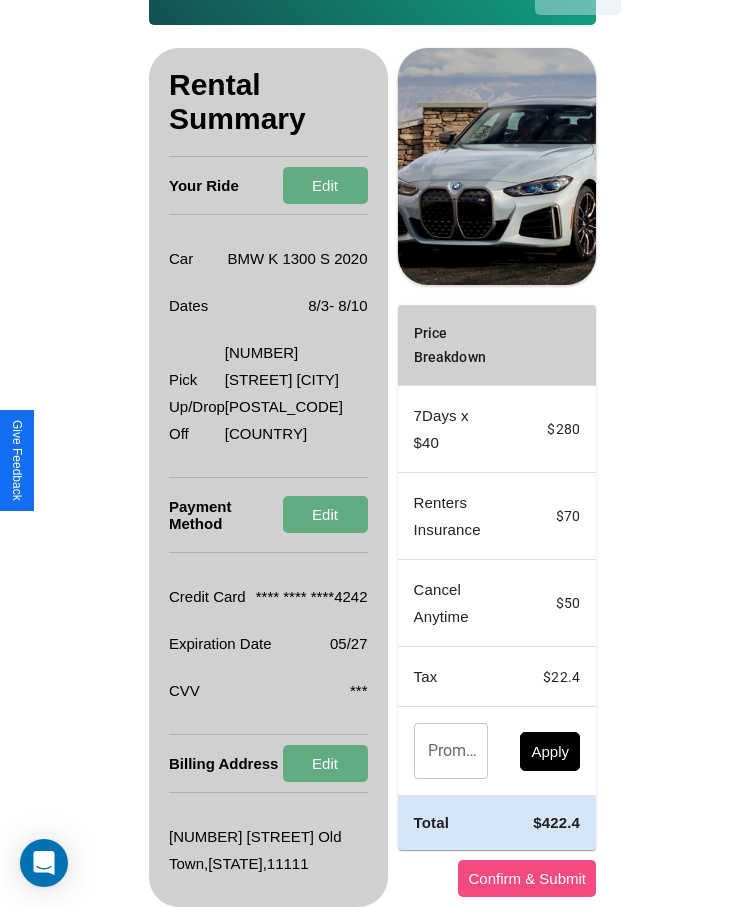 click on "Confirm & Submit" at bounding box center (527, 878) 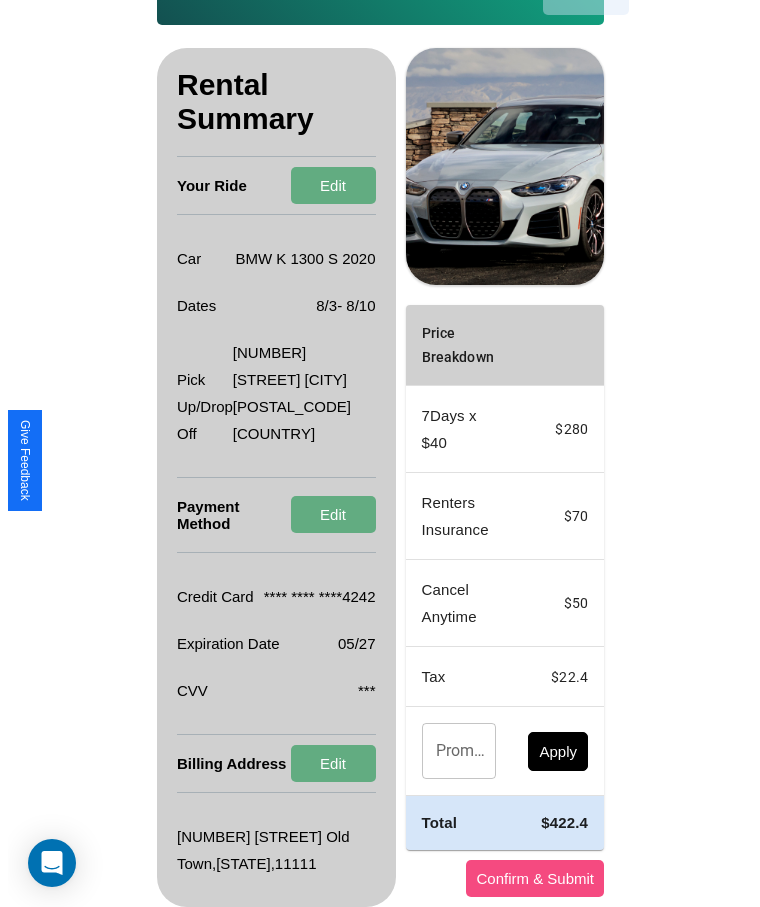 scroll, scrollTop: 0, scrollLeft: 0, axis: both 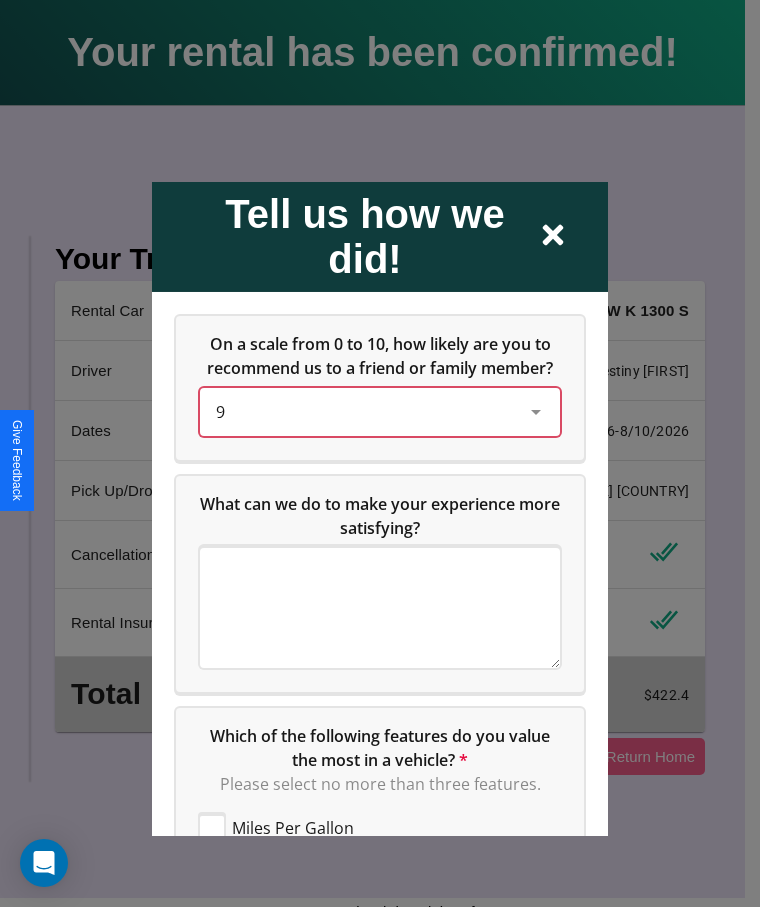 click on "9" at bounding box center [364, 411] 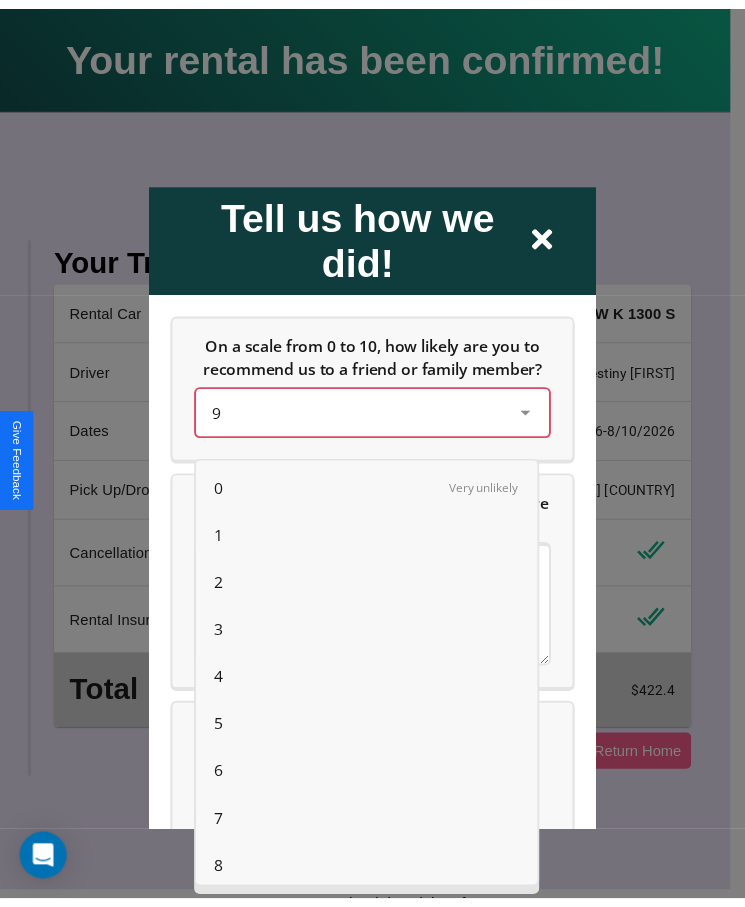 scroll, scrollTop: 56, scrollLeft: 0, axis: vertical 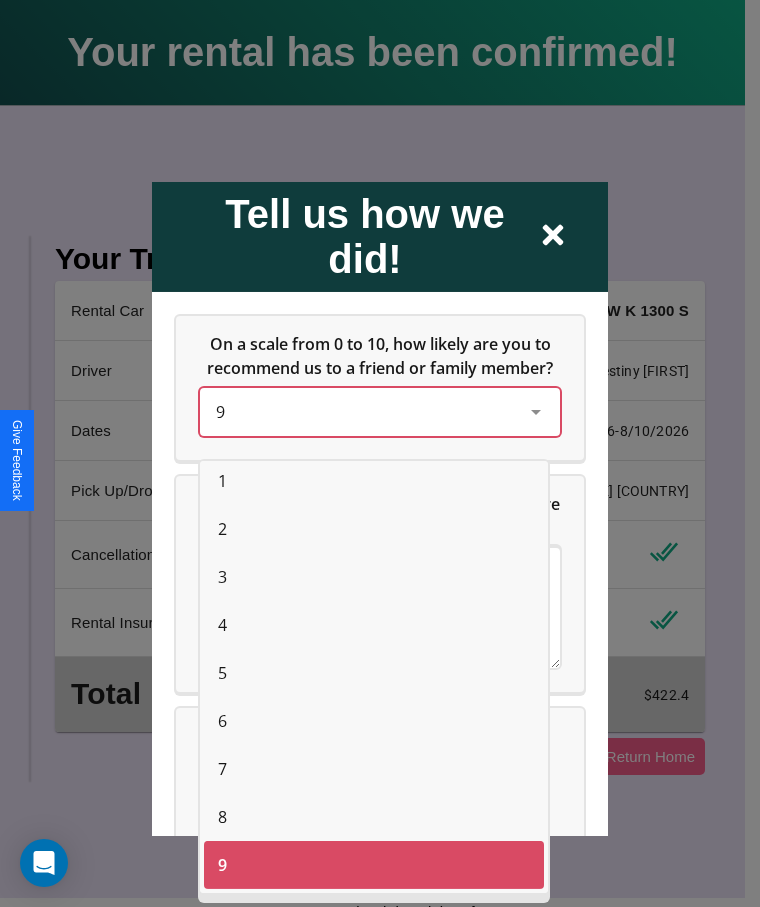 click on "1" at bounding box center (222, 481) 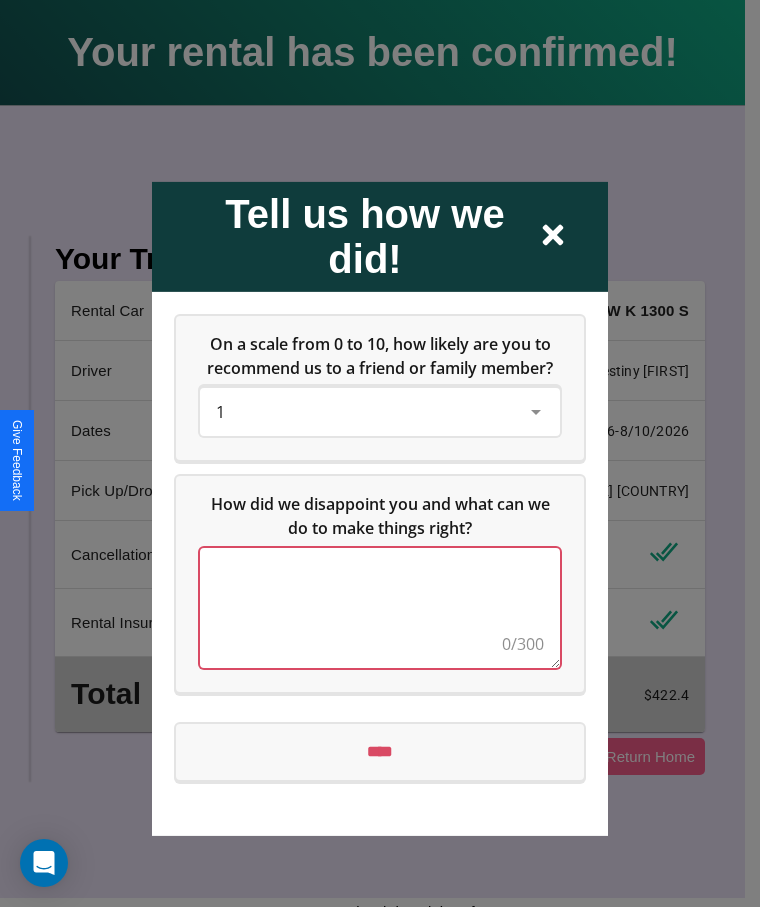 click at bounding box center (380, 607) 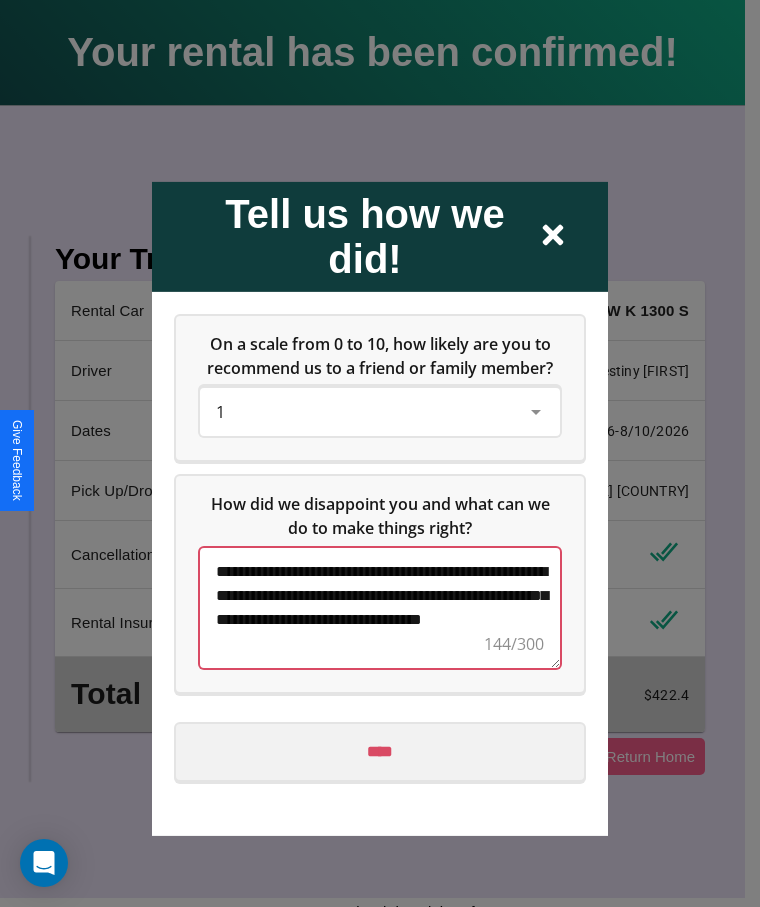 type on "**********" 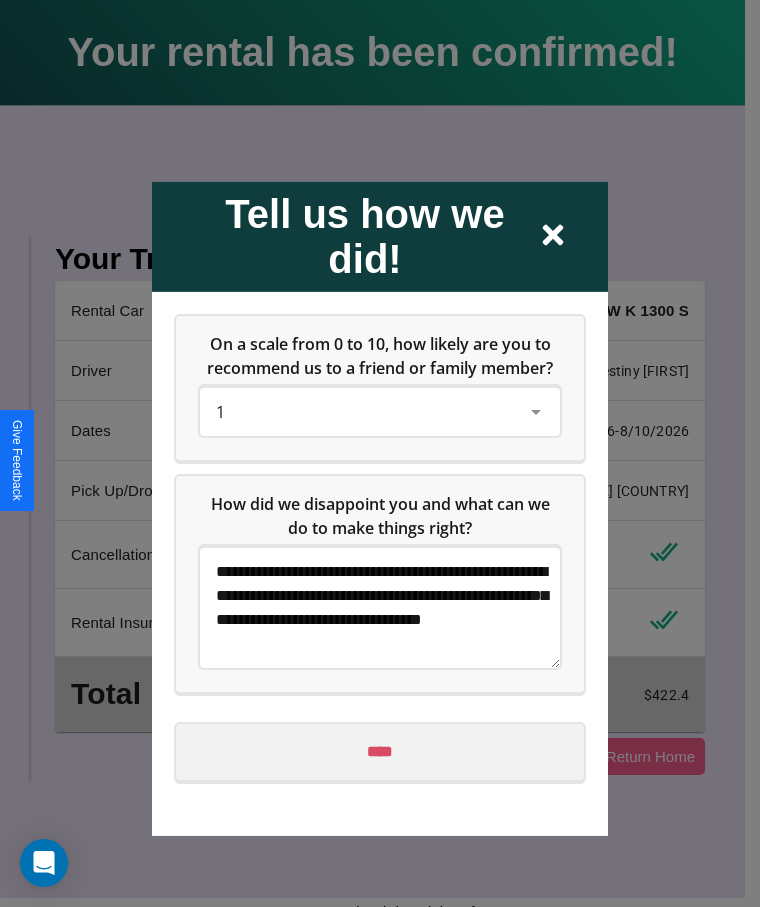 click on "****" at bounding box center [380, 751] 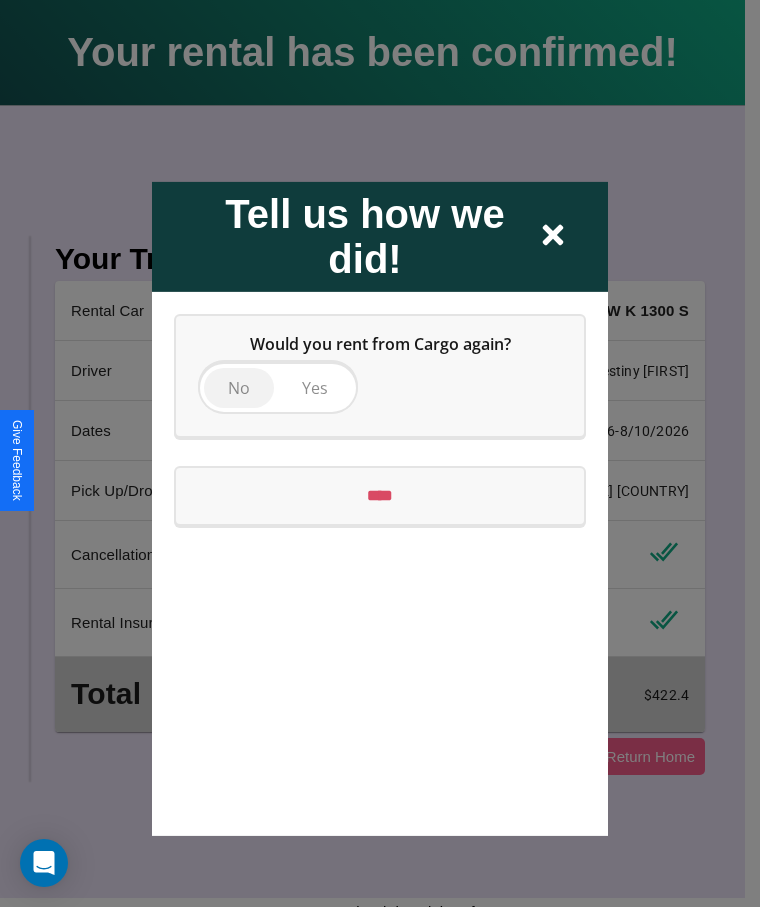 click on "No" at bounding box center (239, 387) 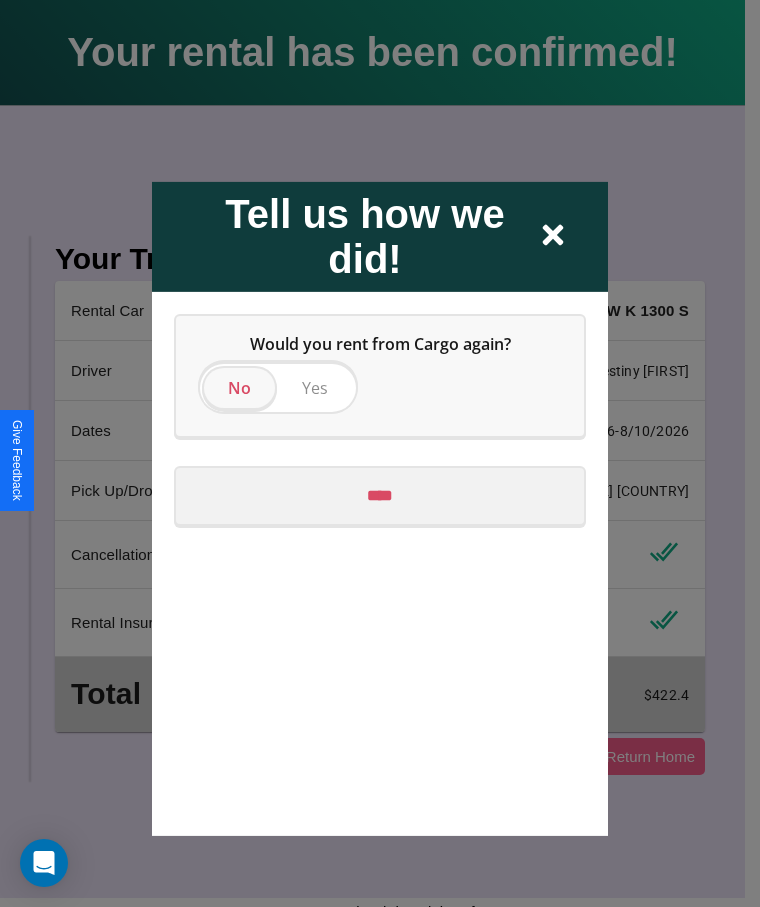 click on "****" at bounding box center [380, 495] 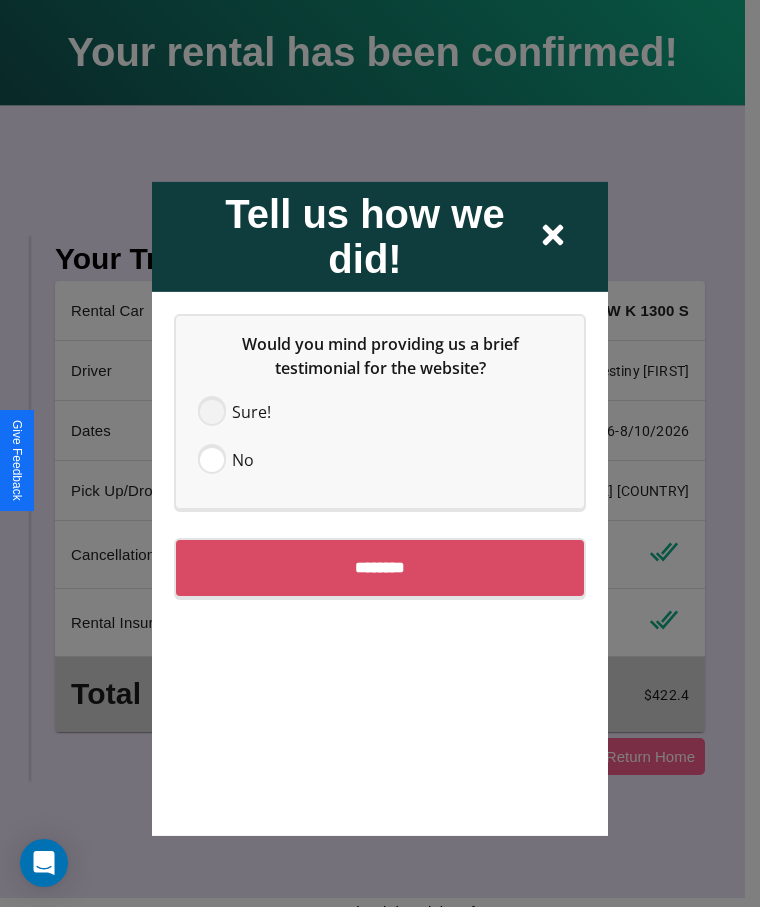 click at bounding box center (212, 411) 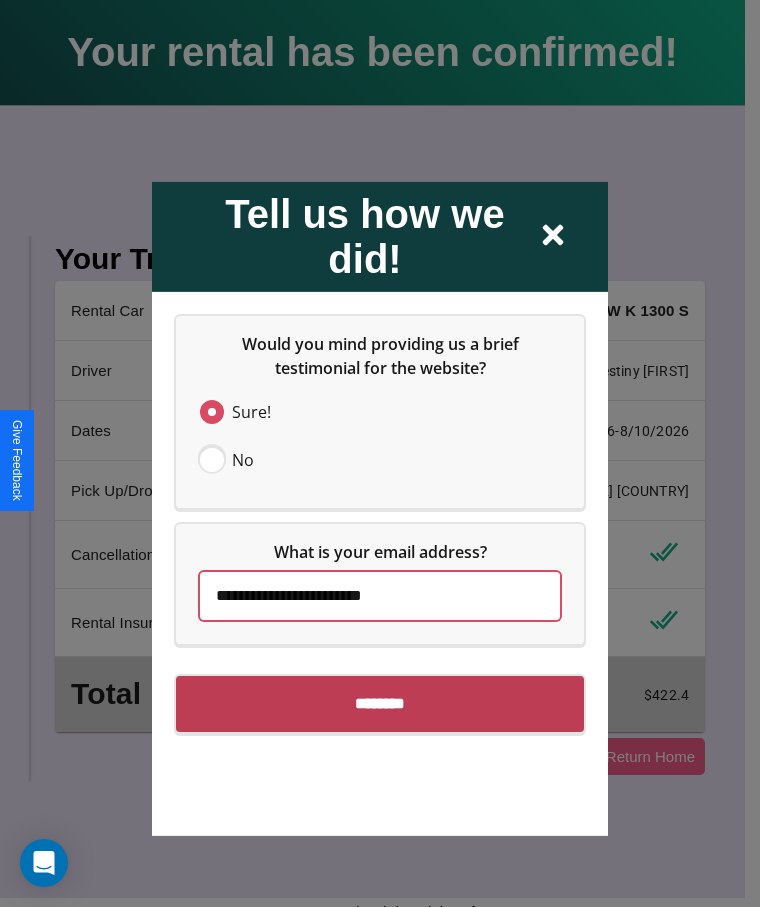 type on "**********" 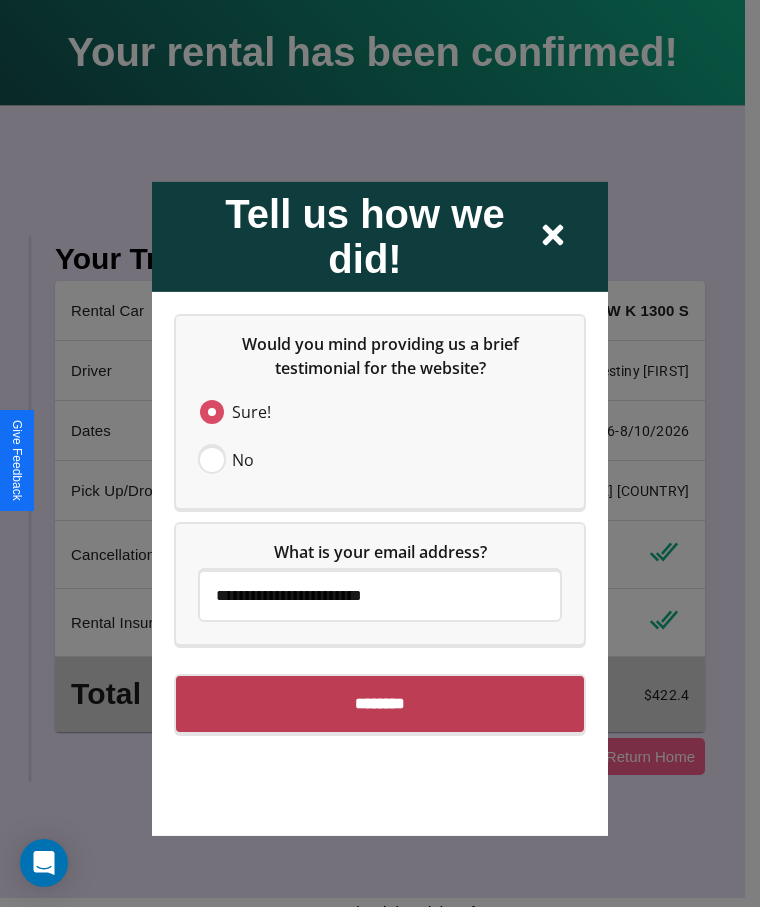 click on "********" at bounding box center (380, 703) 